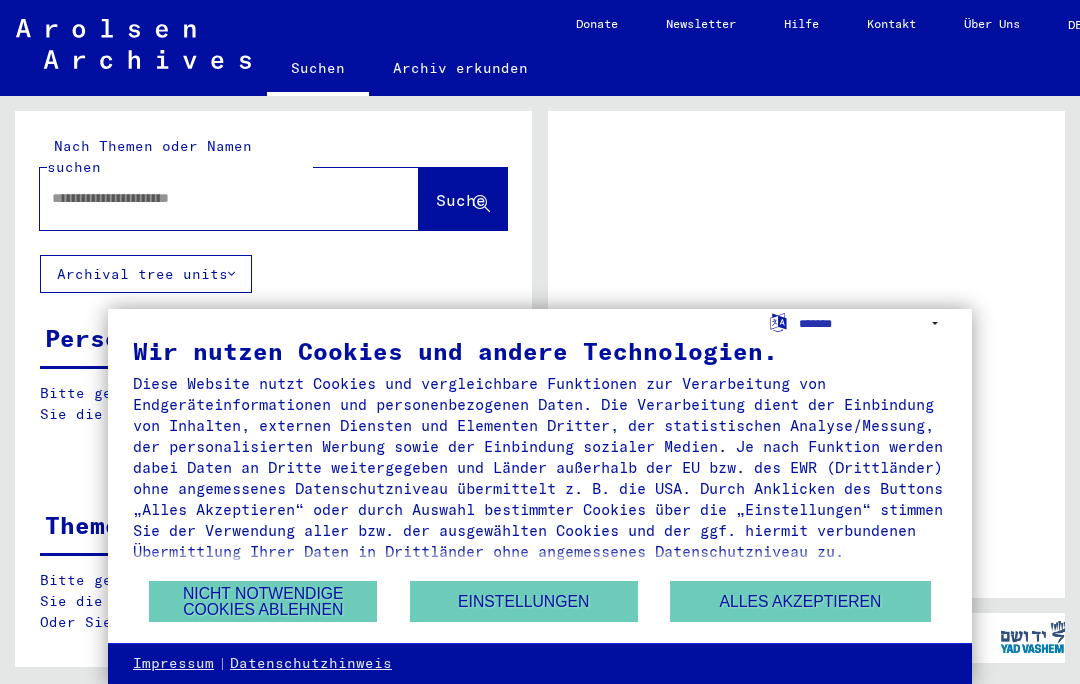 scroll, scrollTop: 0, scrollLeft: 0, axis: both 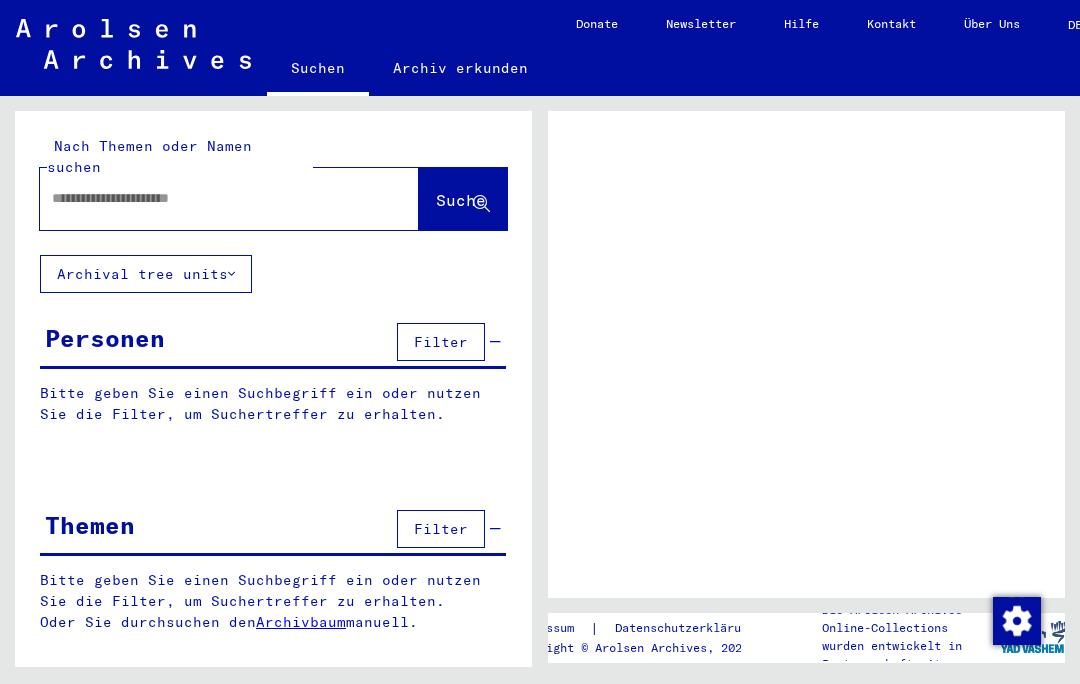click on "Suchen   Archiv erkunden   navbar.searchExplore1 navbar.searchExplore2  Donate Newsletter Hilfe Kontakt Über Uns DE DE" 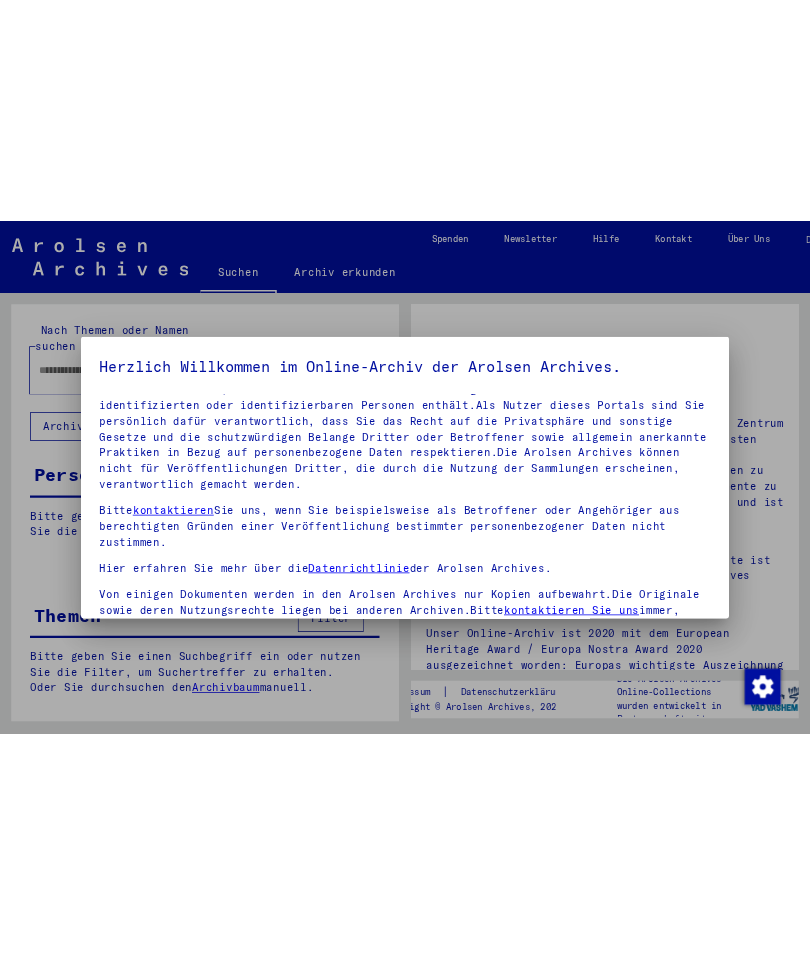 scroll, scrollTop: 42, scrollLeft: 0, axis: vertical 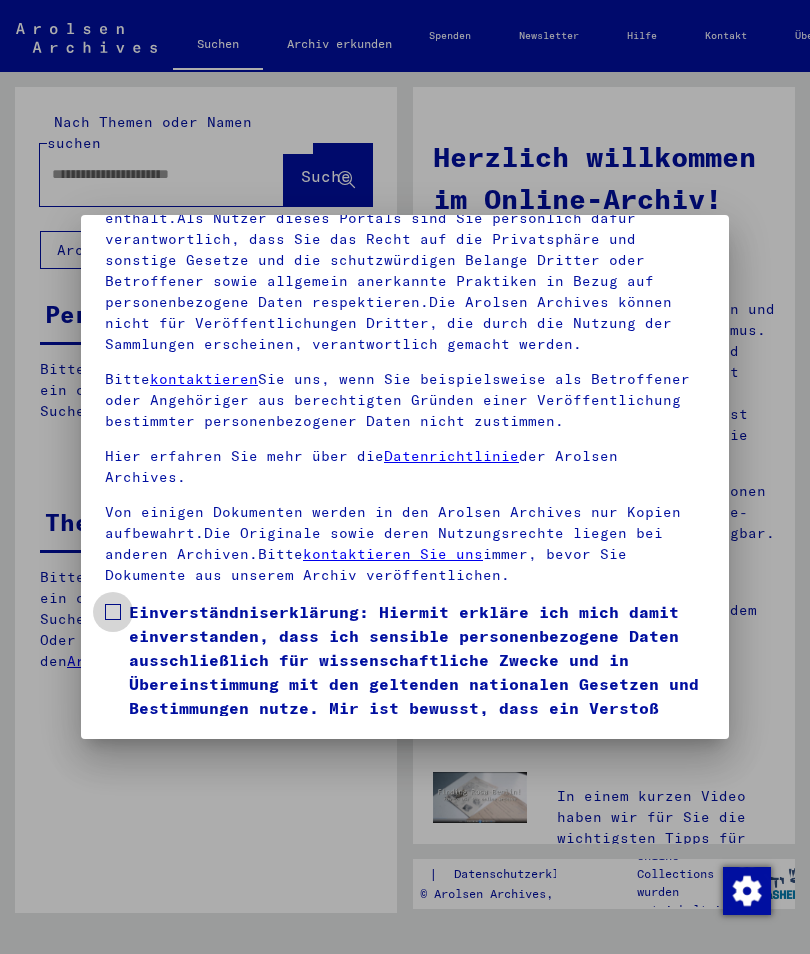 click at bounding box center (113, 612) 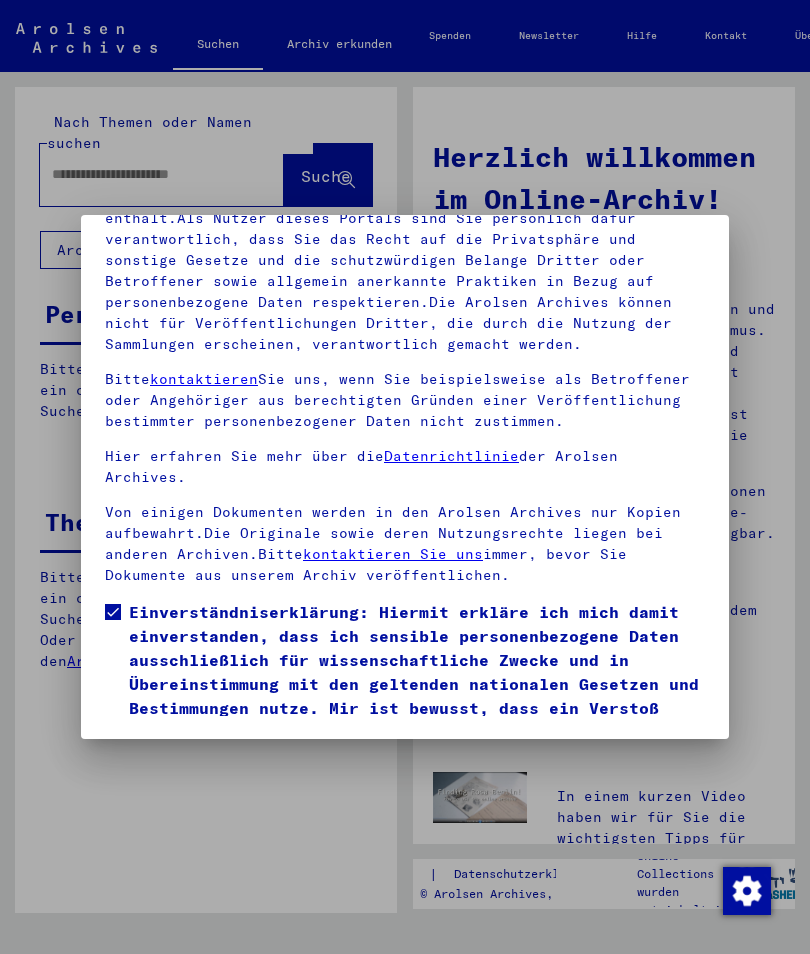 click on "Ich stimme zu" at bounding box center (180, 797) 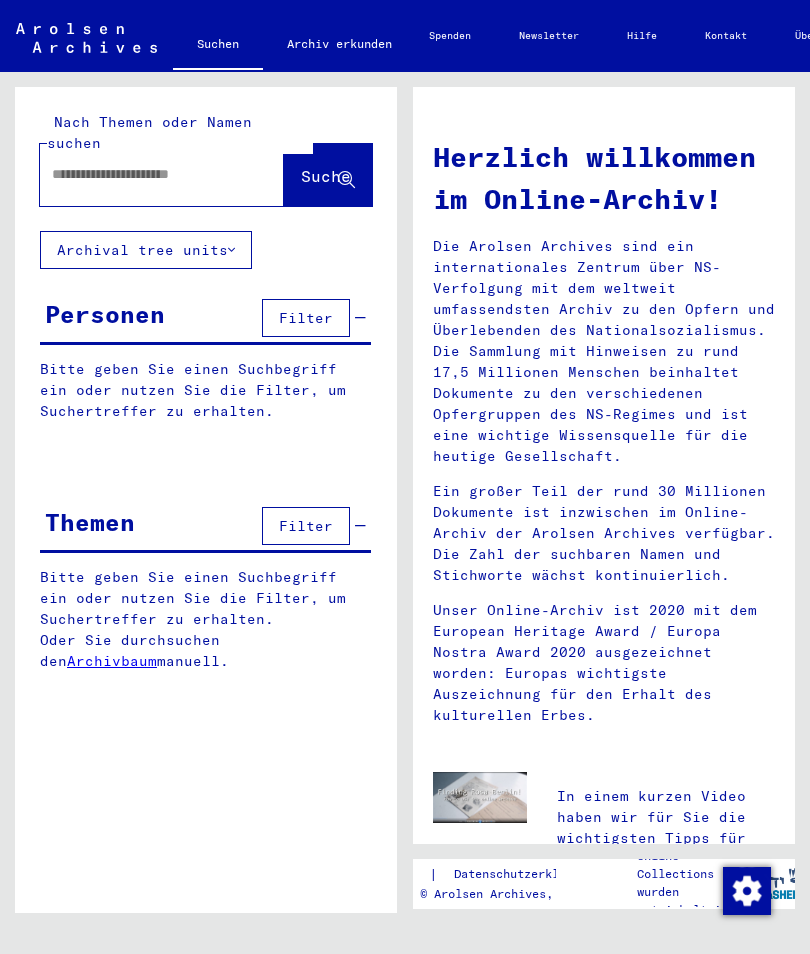 click on "Filter" at bounding box center [306, 318] 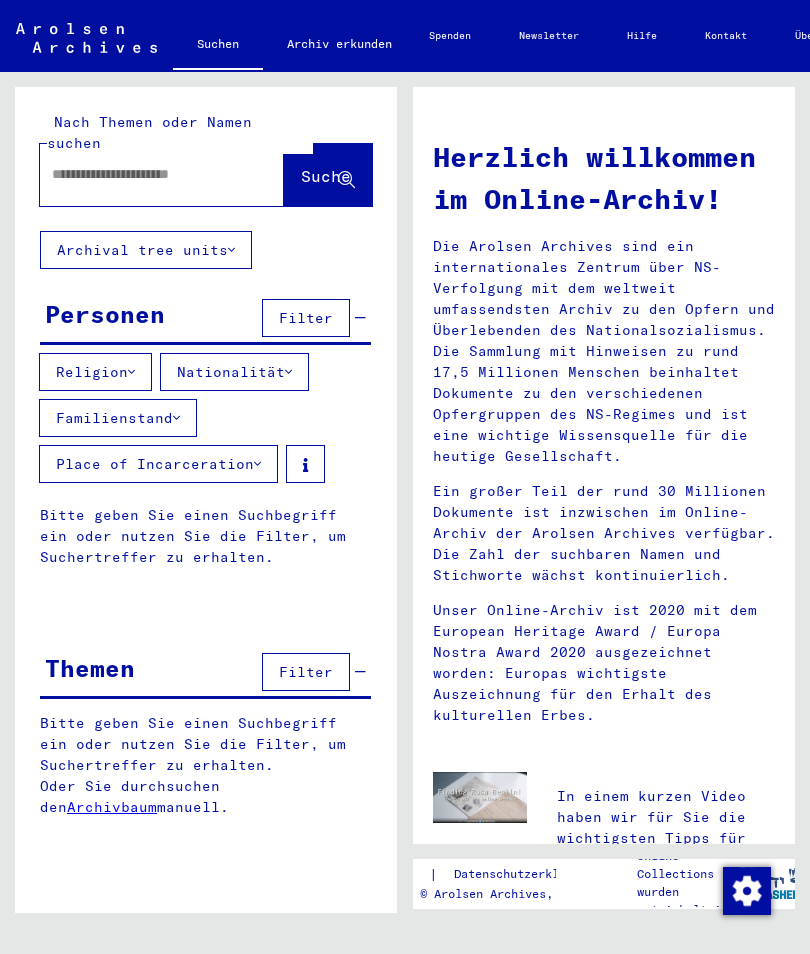 click on "Religion" at bounding box center [95, 372] 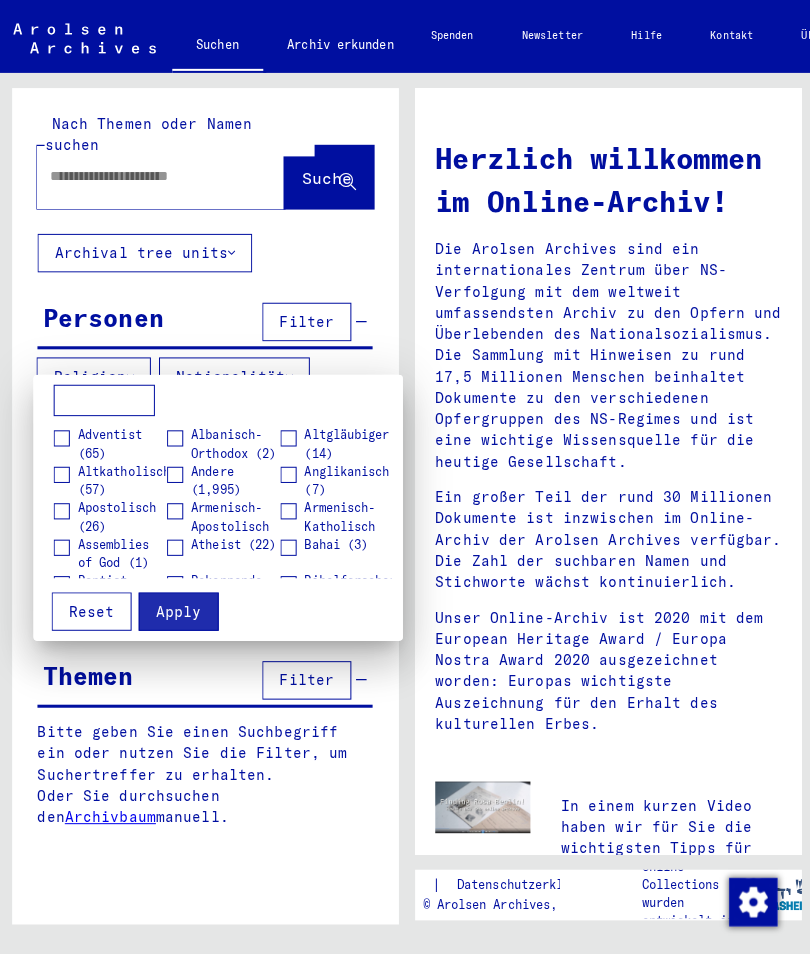 click at bounding box center [405, 477] 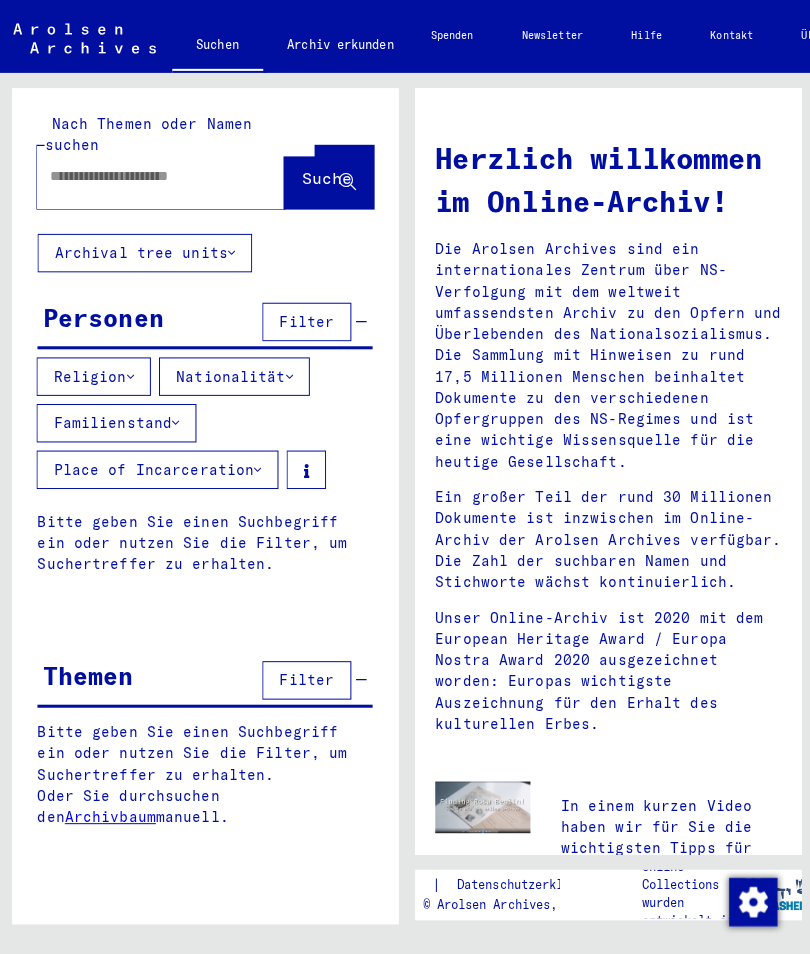 click at bounding box center [138, 174] 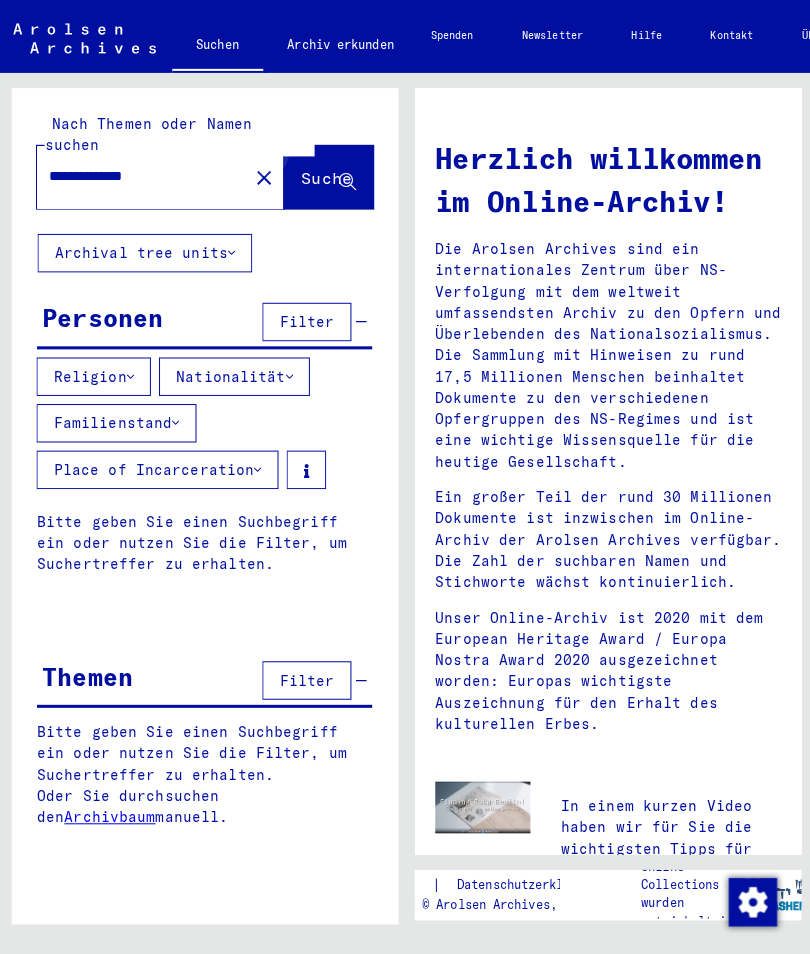 click on "Suche" 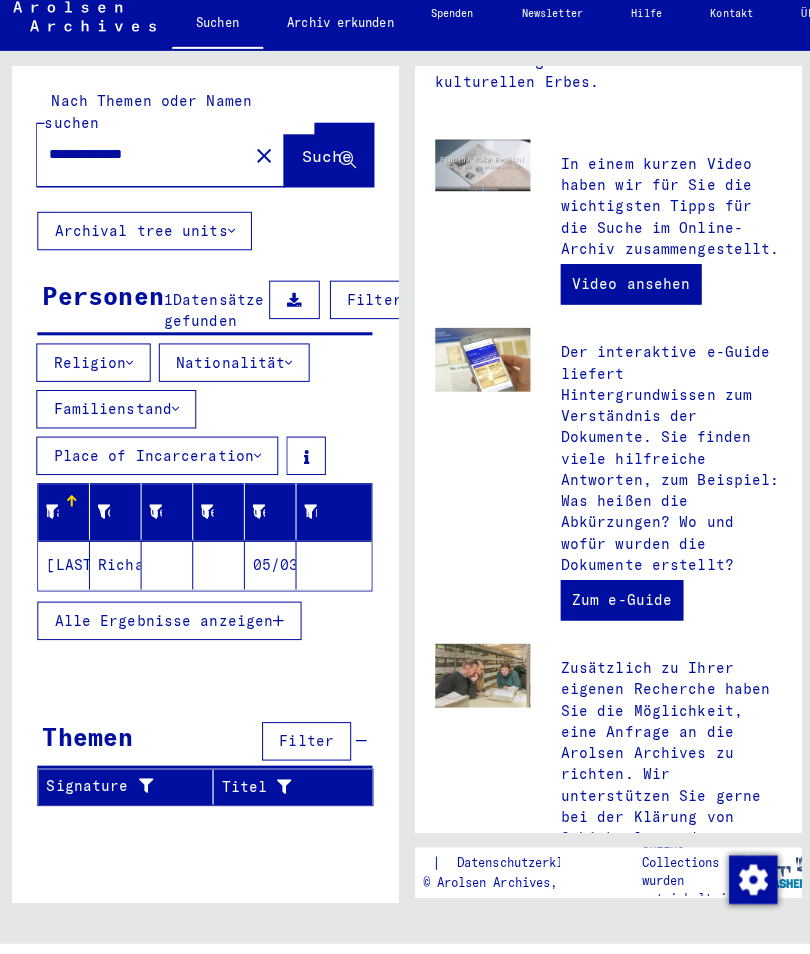 scroll, scrollTop: 613, scrollLeft: 0, axis: vertical 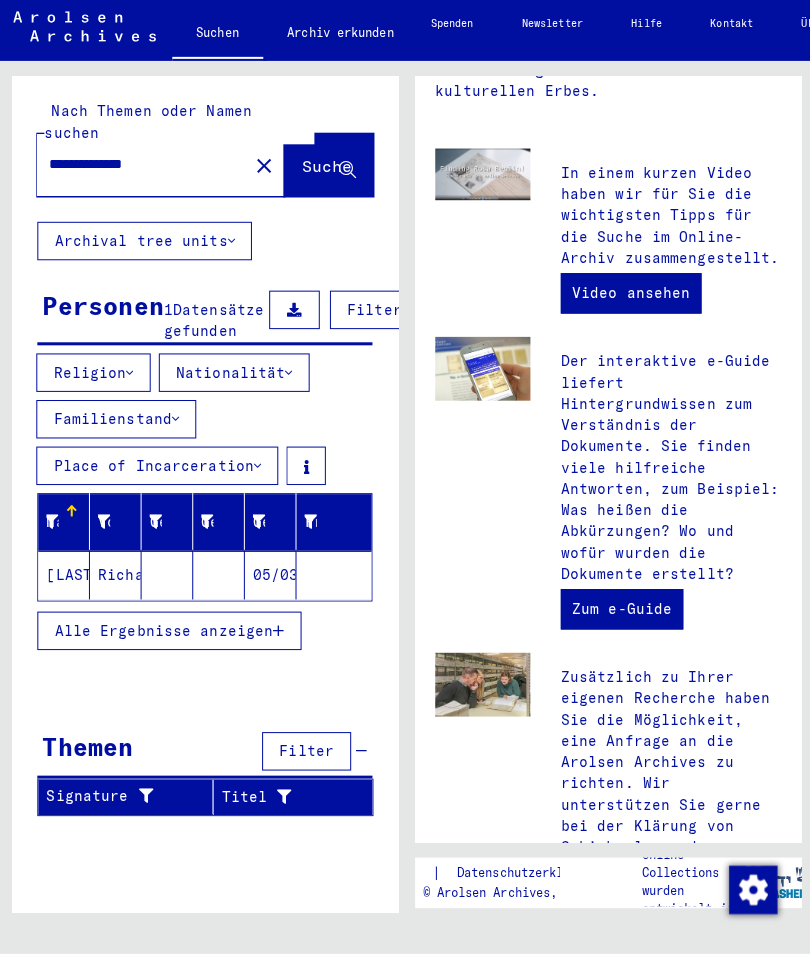 click on "Alle Ergebnisse anzeigen" at bounding box center (165, 635) 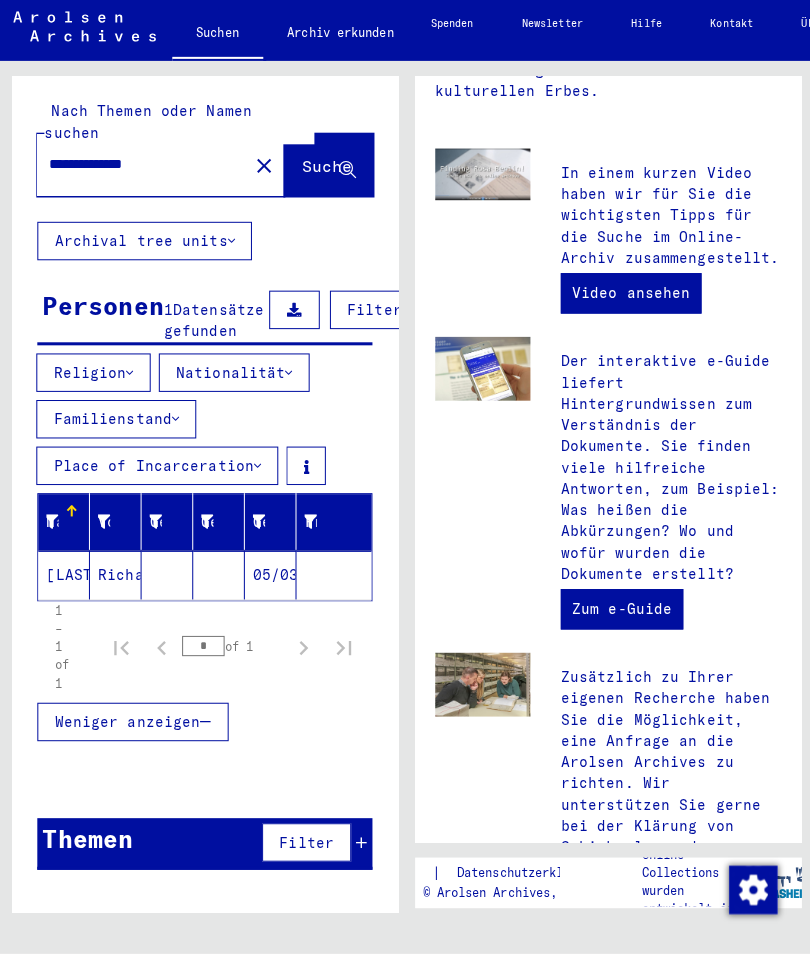 scroll, scrollTop: 48, scrollLeft: 0, axis: vertical 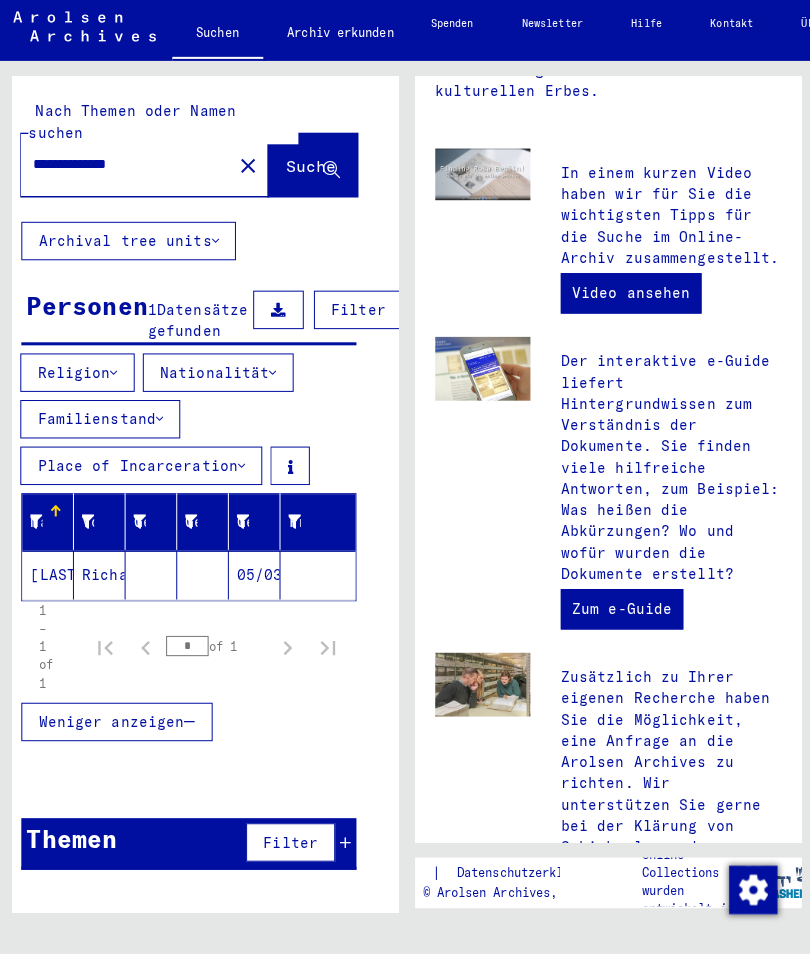 click on "[LAST]" 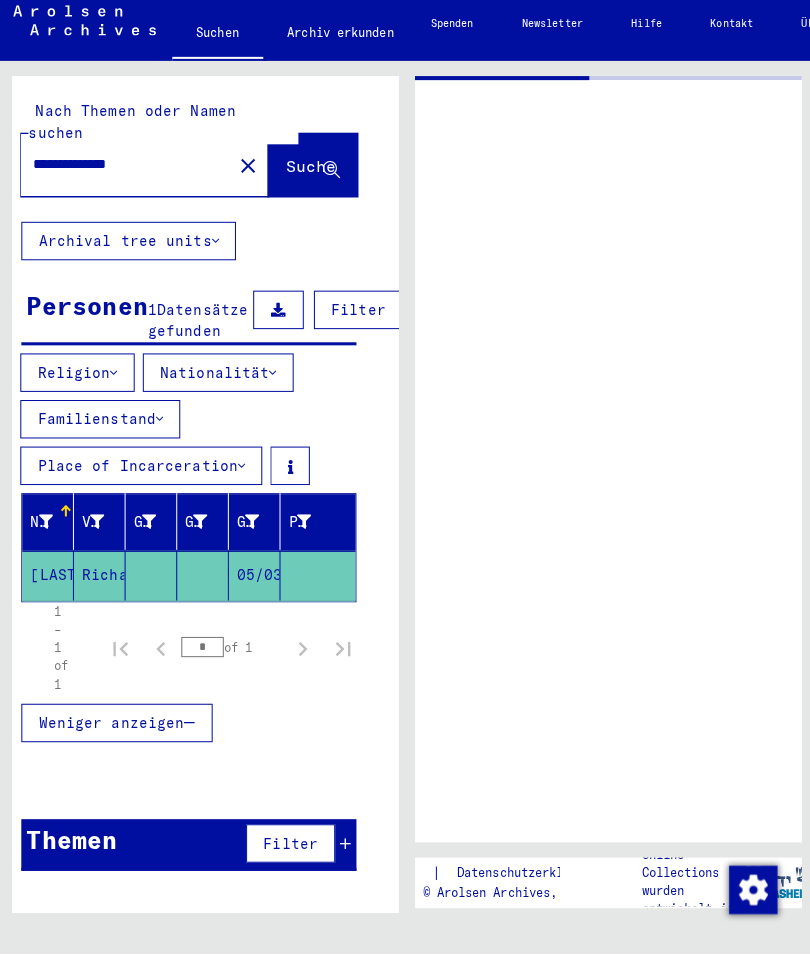 scroll, scrollTop: 0, scrollLeft: 0, axis: both 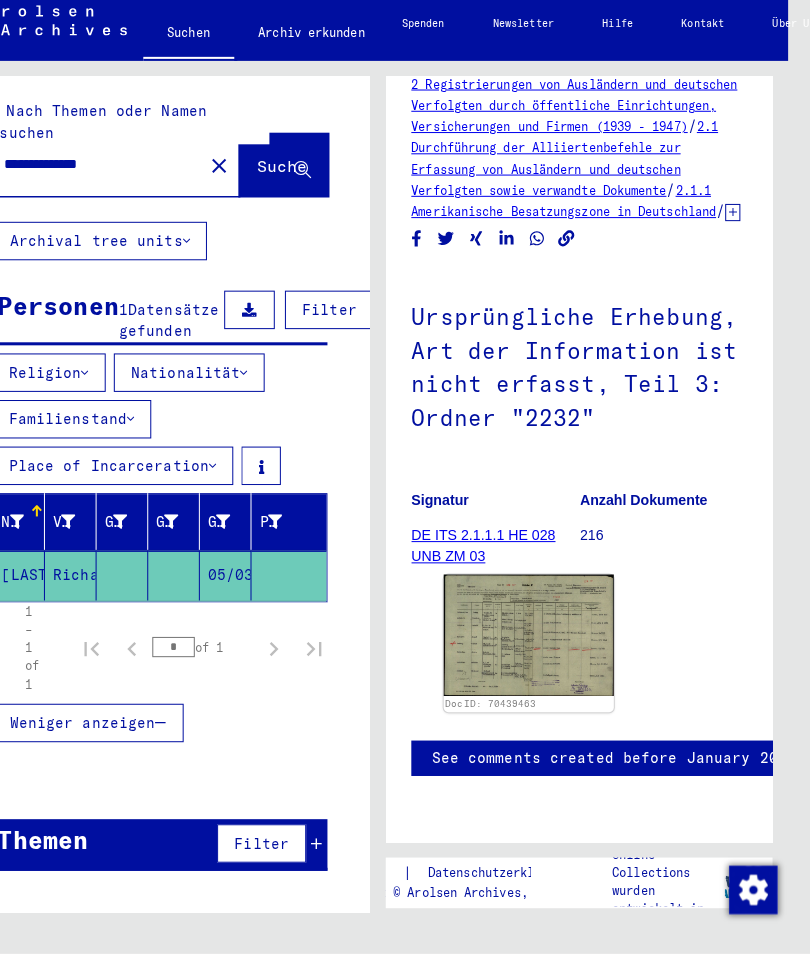 click 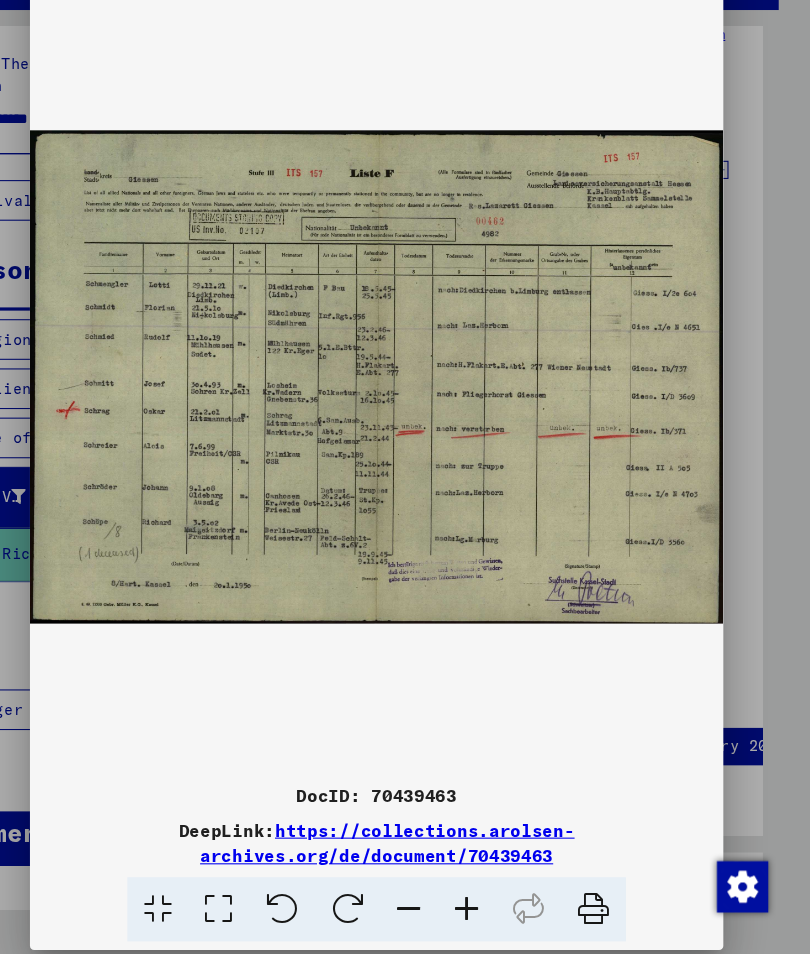 scroll, scrollTop: 0, scrollLeft: 0, axis: both 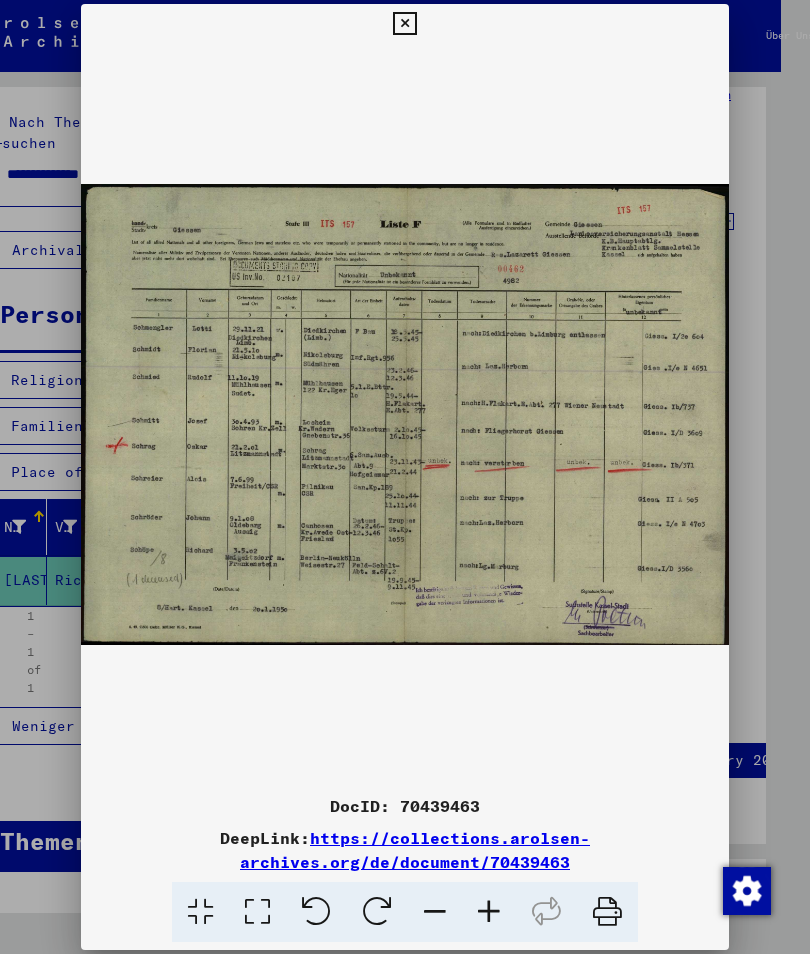 click at bounding box center (404, 24) 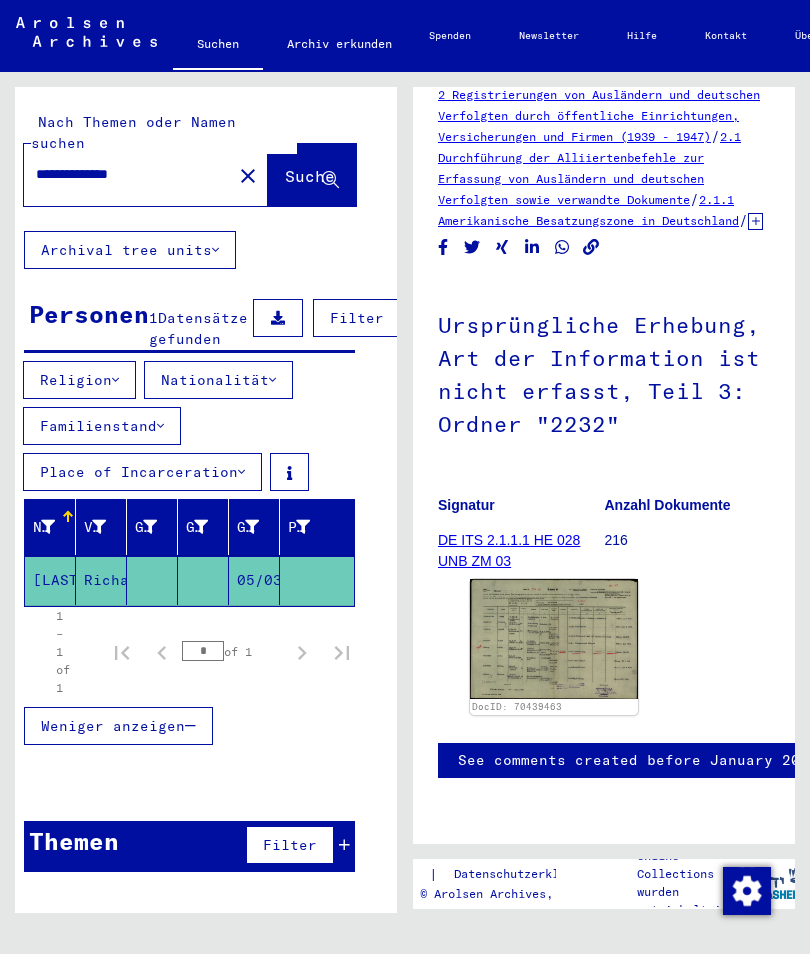 scroll, scrollTop: 48, scrollLeft: 0, axis: vertical 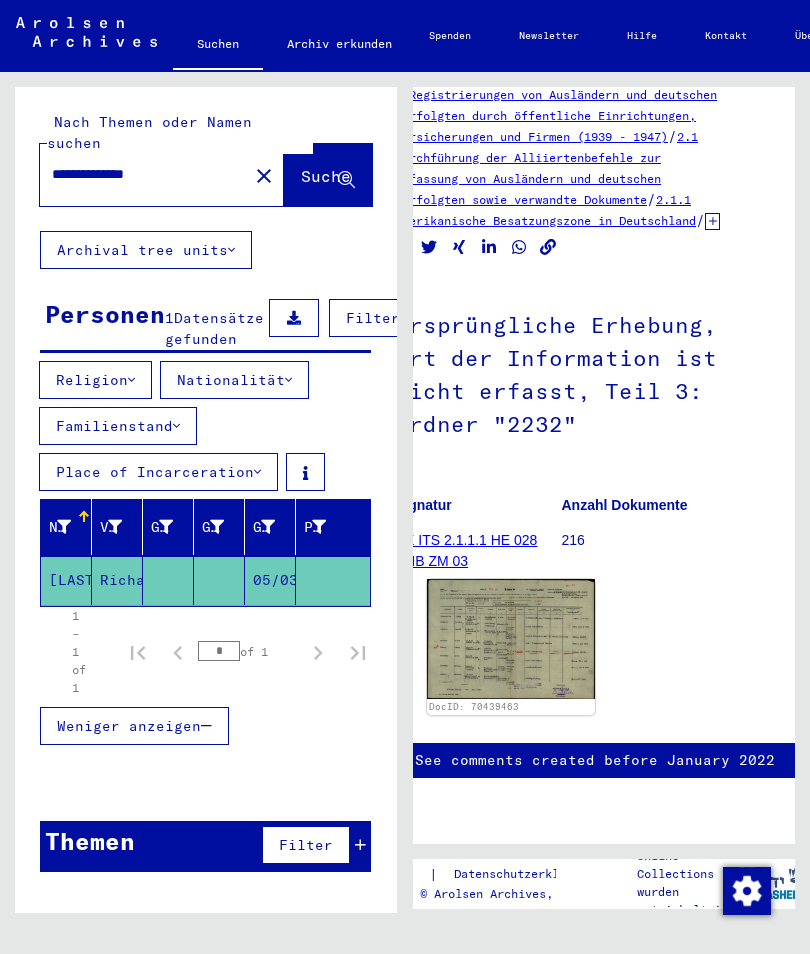 click on "**********" at bounding box center [144, 174] 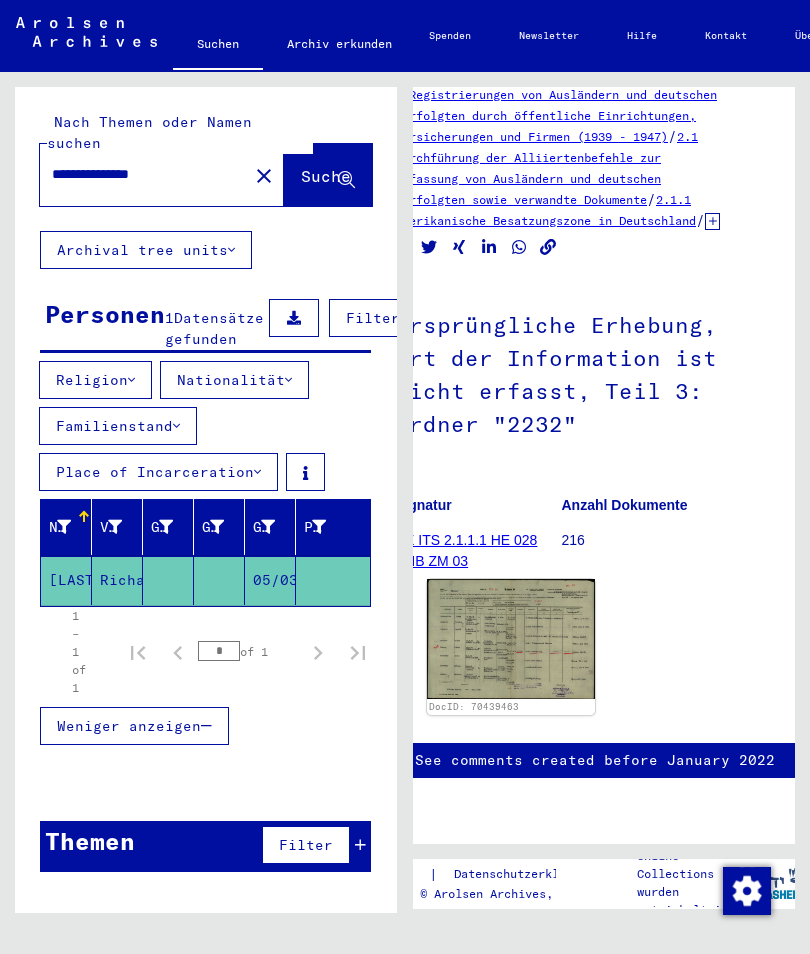 type on "**********" 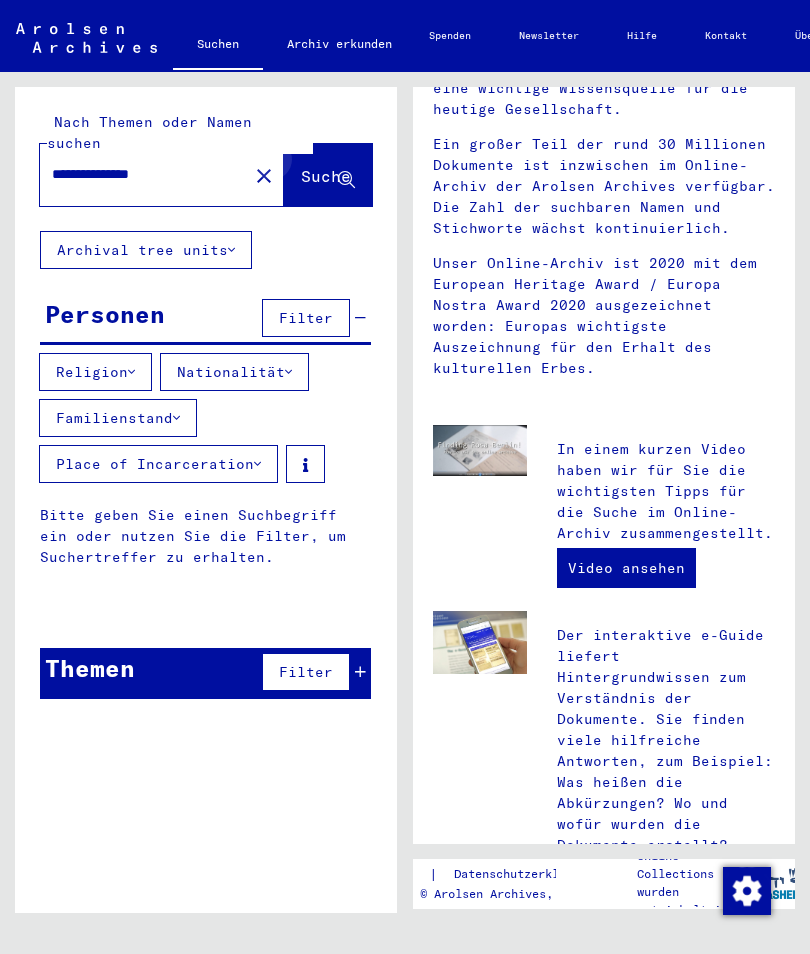 scroll, scrollTop: 347, scrollLeft: 0, axis: vertical 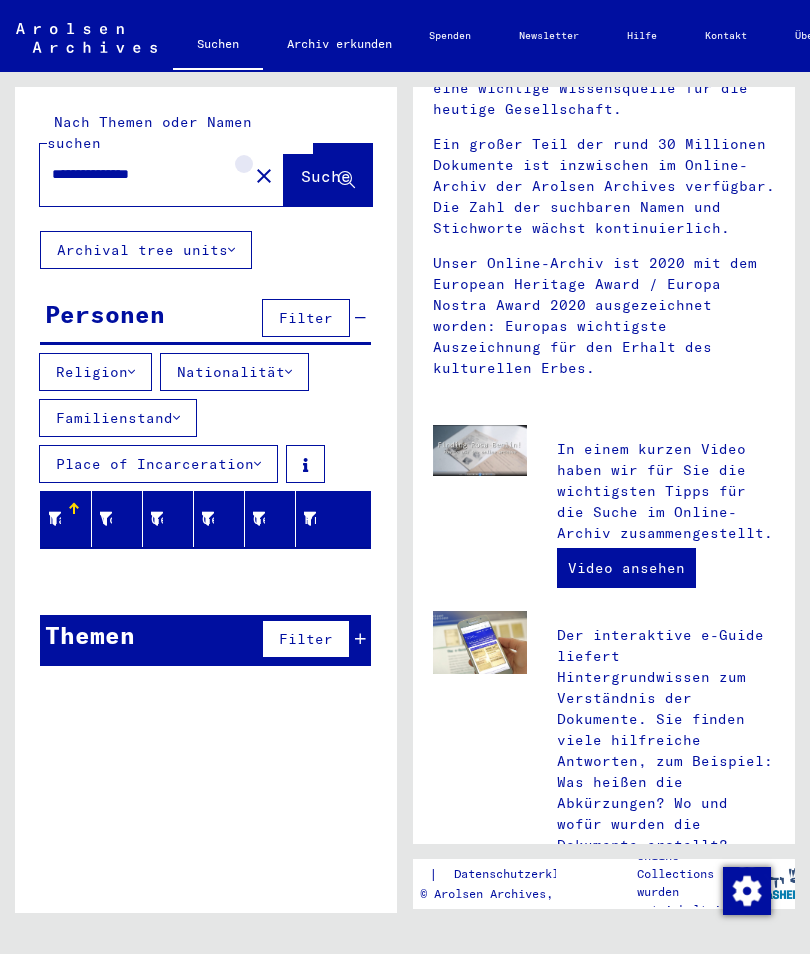 click on "close" 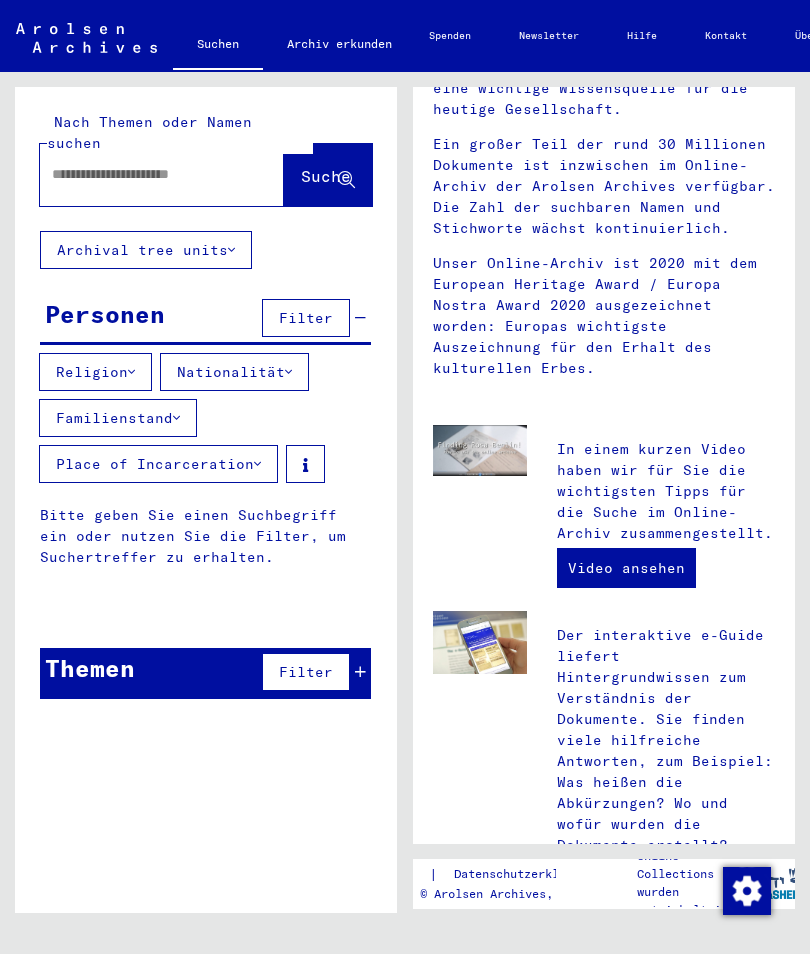 click at bounding box center [138, 174] 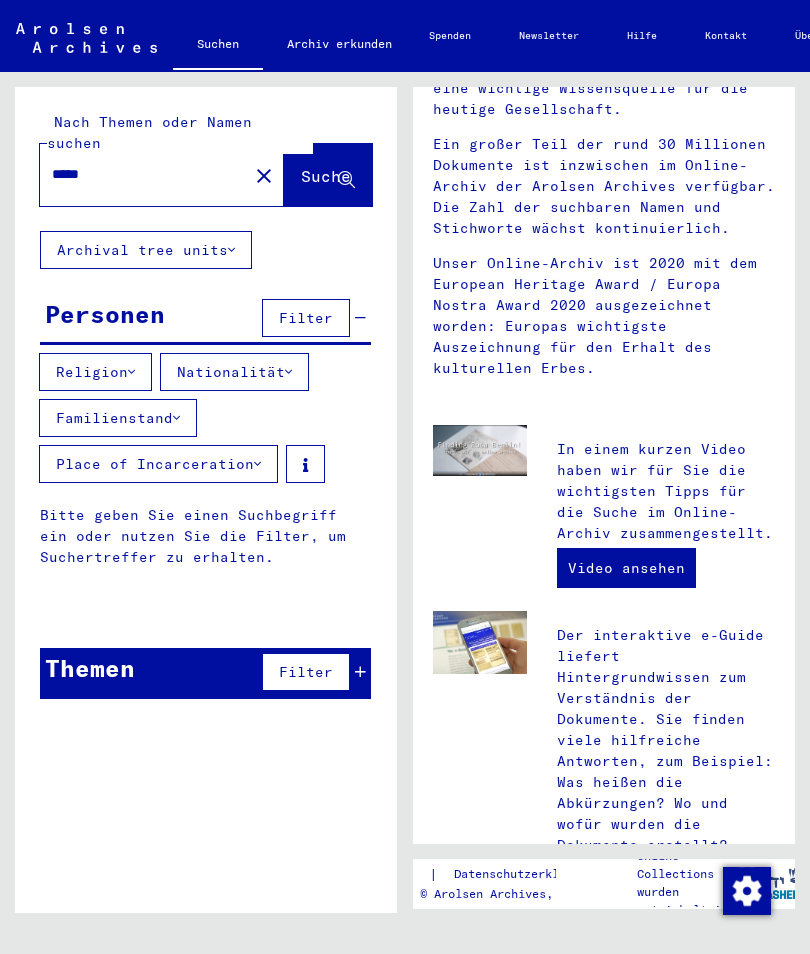 type on "*****" 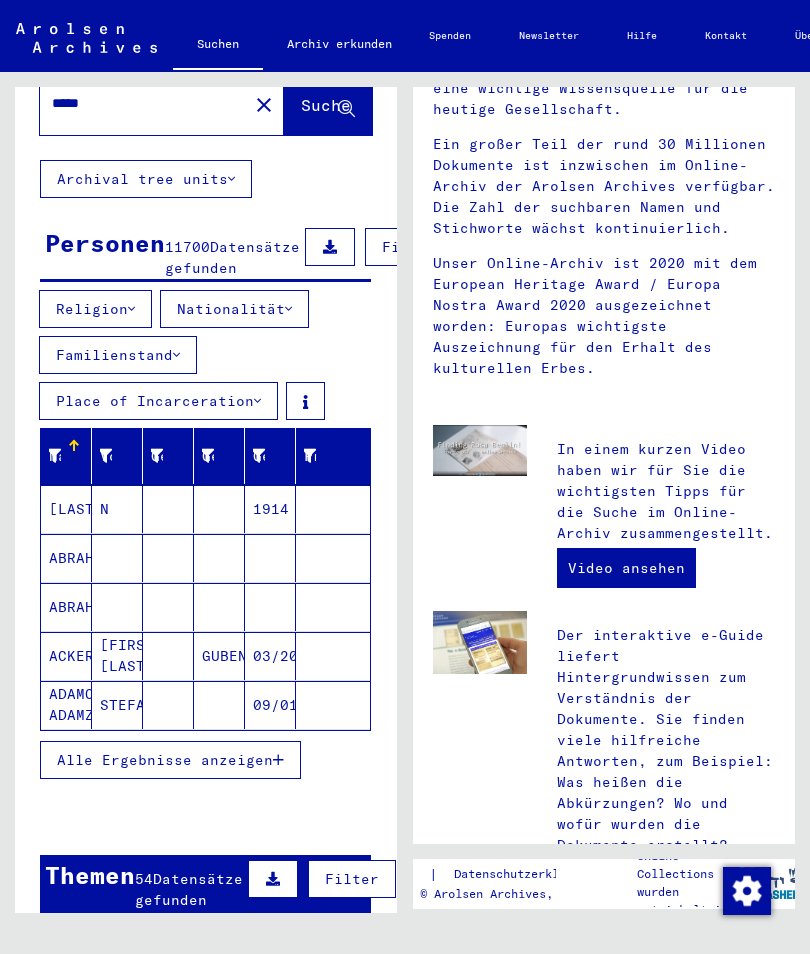 scroll, scrollTop: 71, scrollLeft: 0, axis: vertical 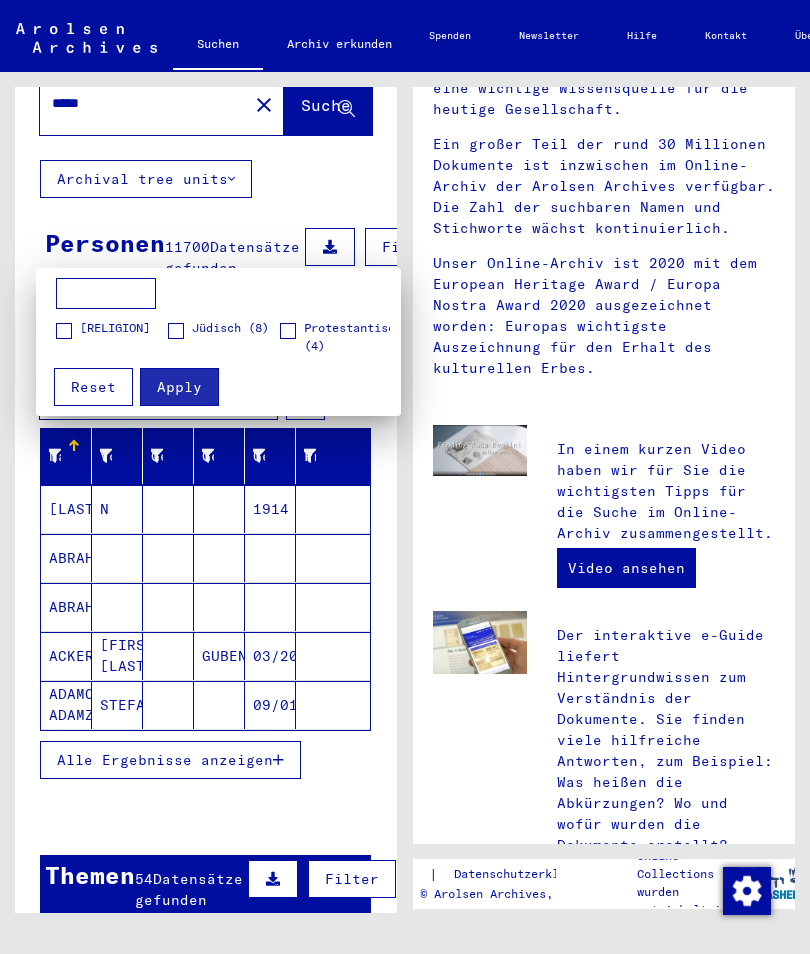 click at bounding box center (106, 294) 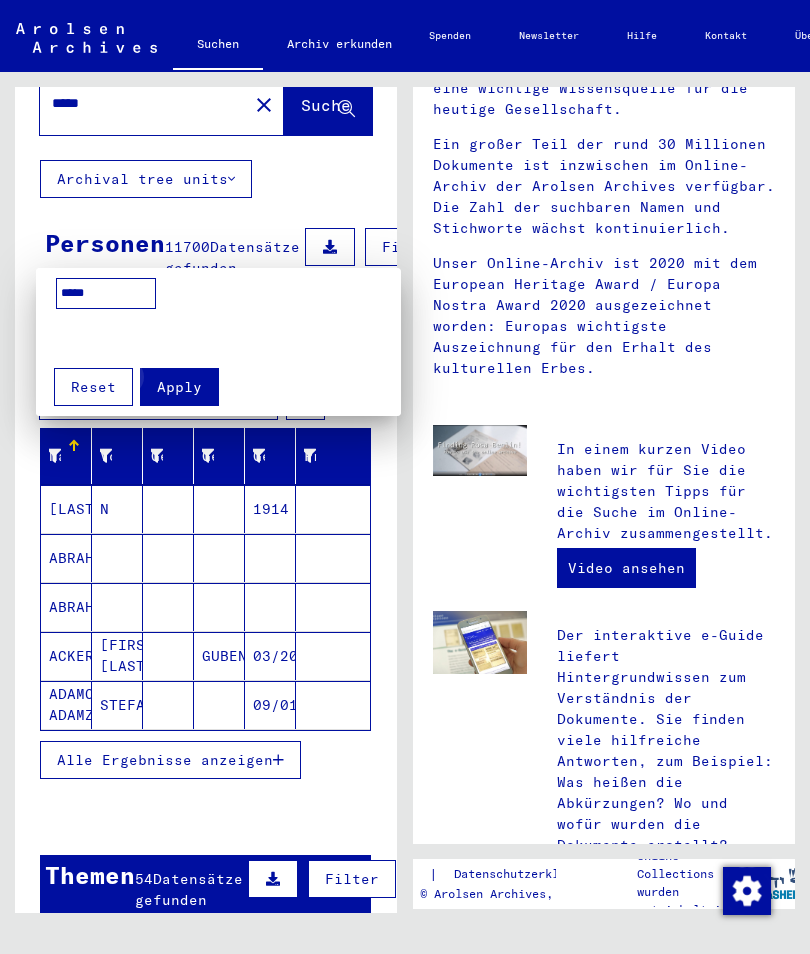 type on "*****" 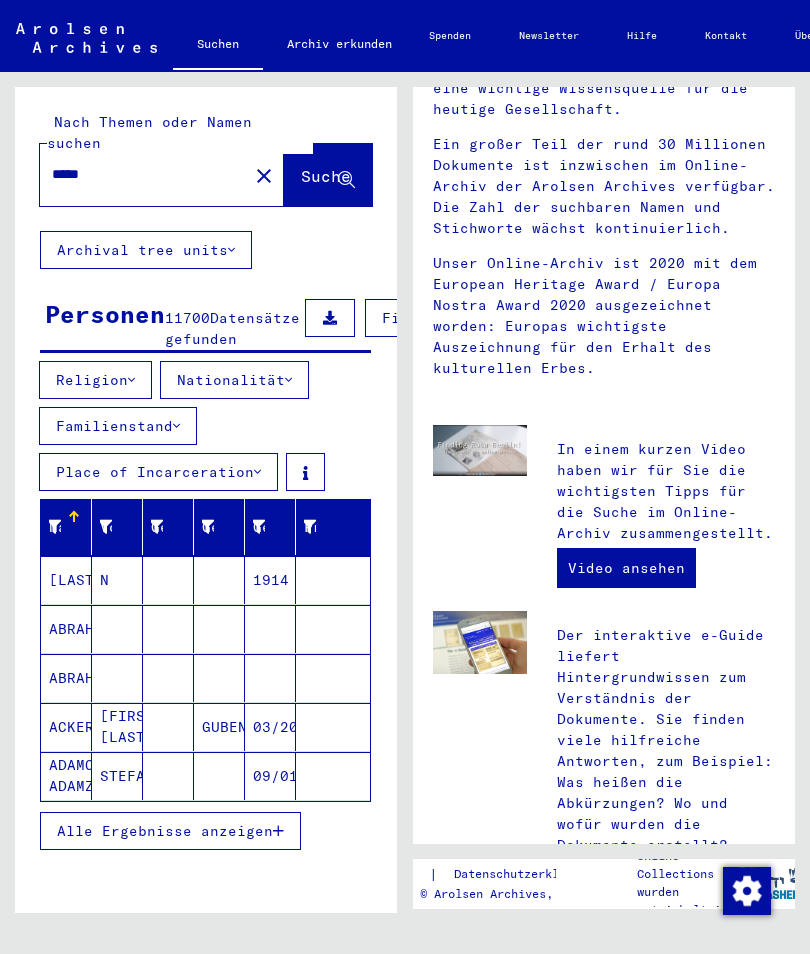 scroll, scrollTop: 0, scrollLeft: 0, axis: both 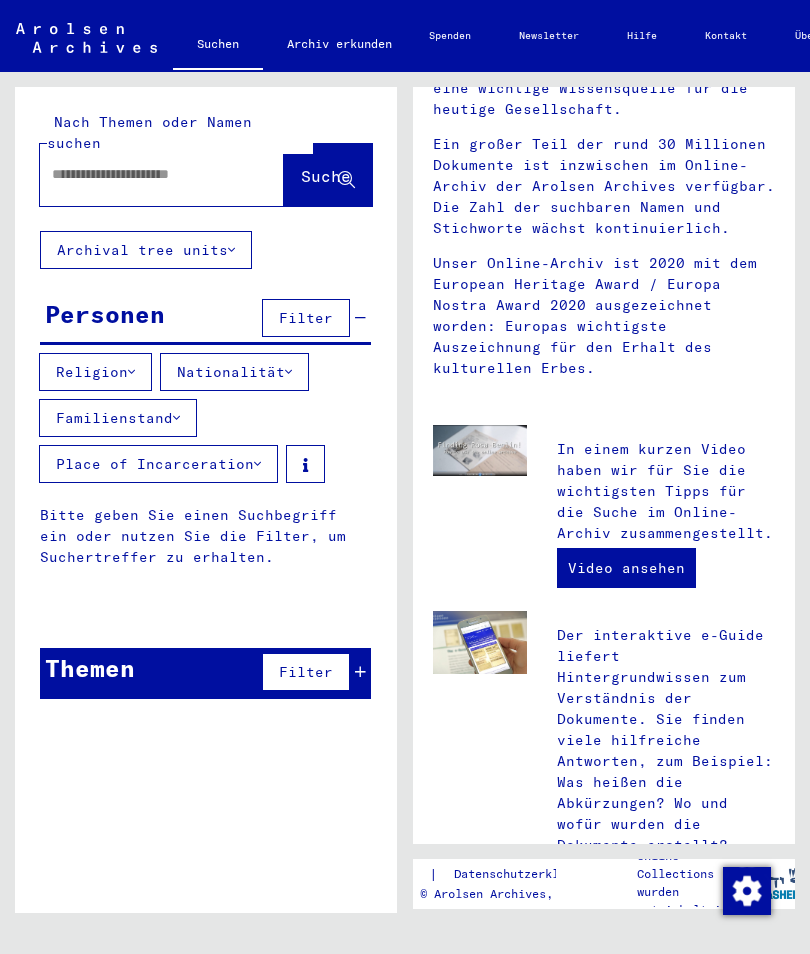 click at bounding box center (138, 174) 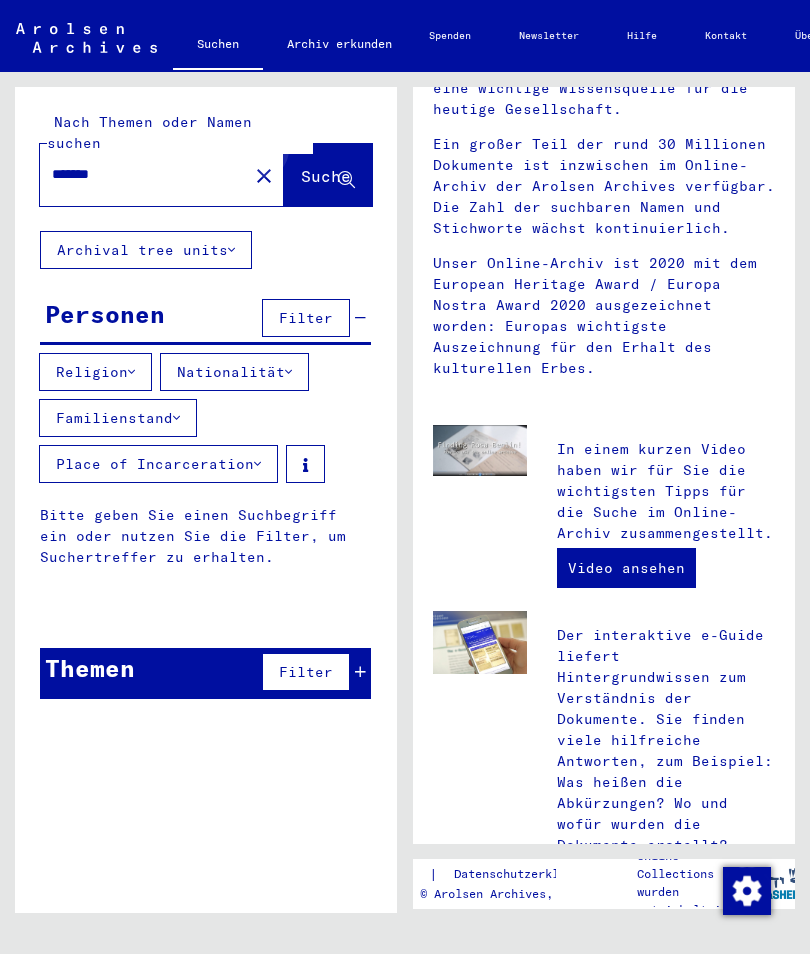 type on "*******" 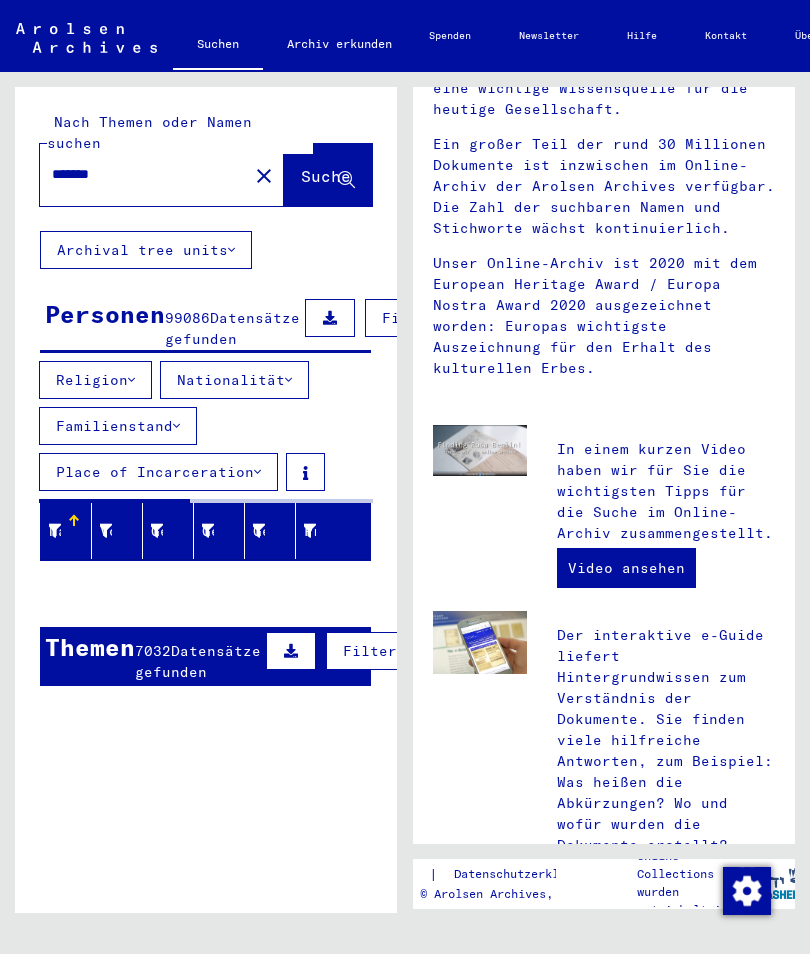click at bounding box center [176, 426] 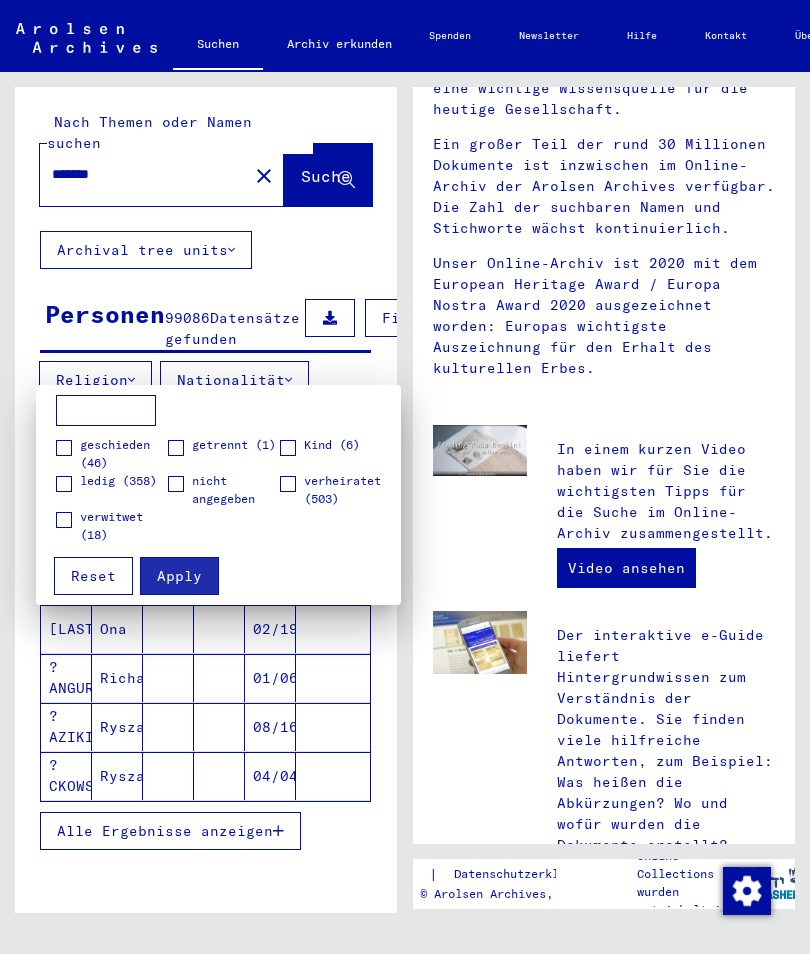 click at bounding box center [405, 477] 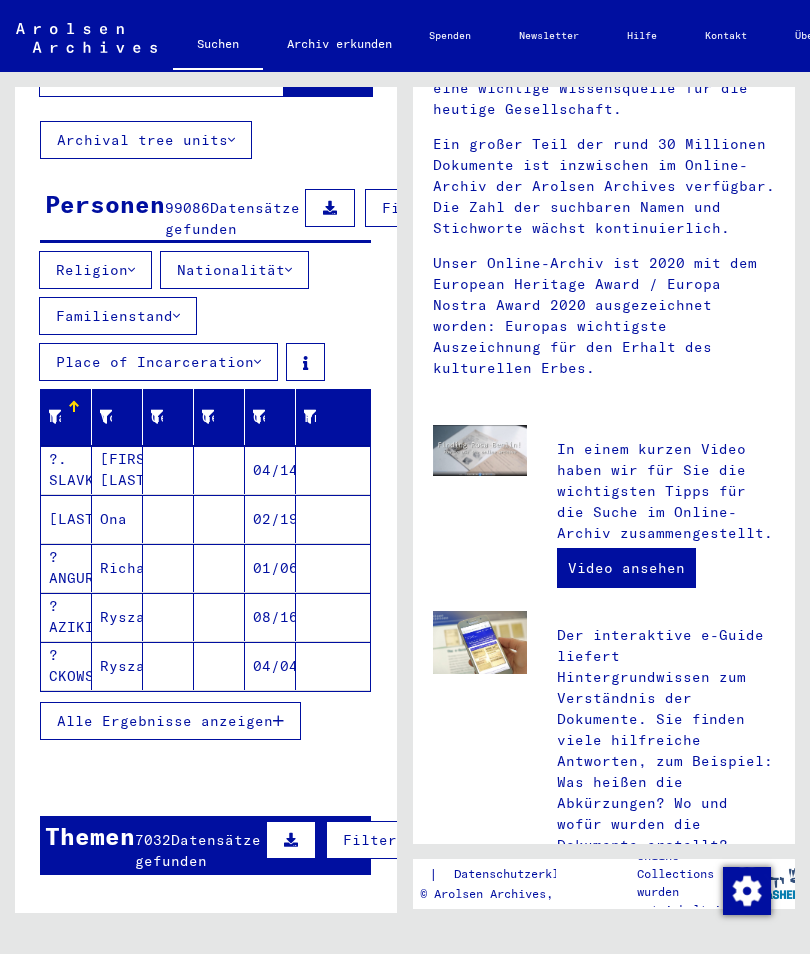 scroll, scrollTop: 111, scrollLeft: 0, axis: vertical 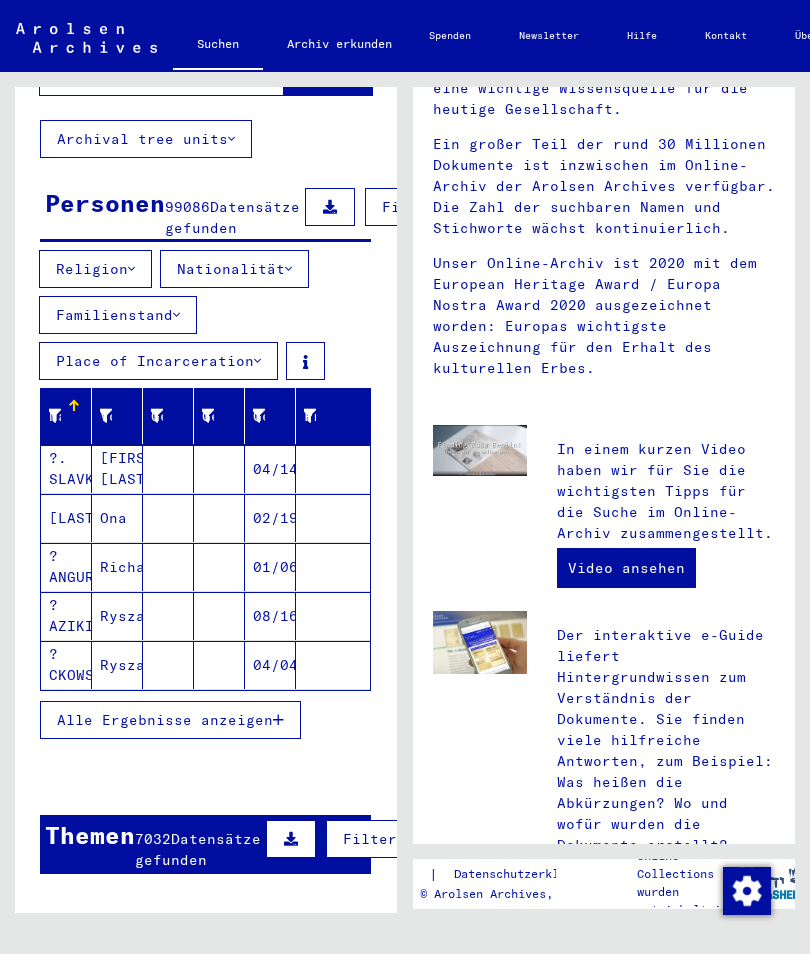 click on "Alle Ergebnisse anzeigen" at bounding box center [165, 720] 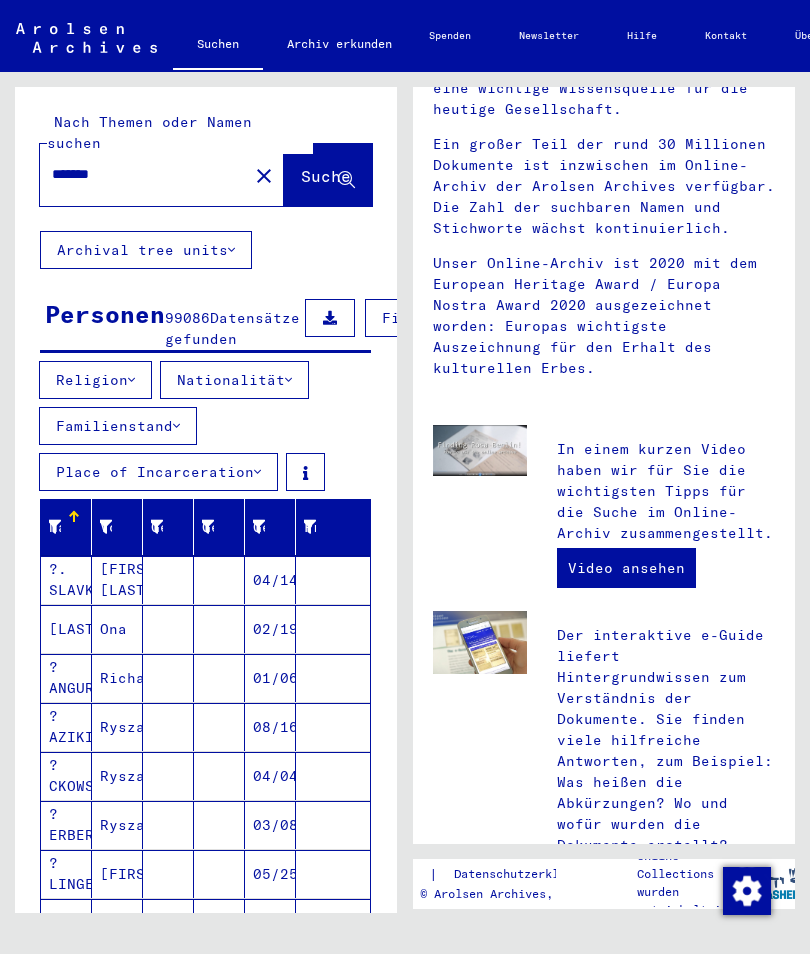 scroll, scrollTop: 0, scrollLeft: 0, axis: both 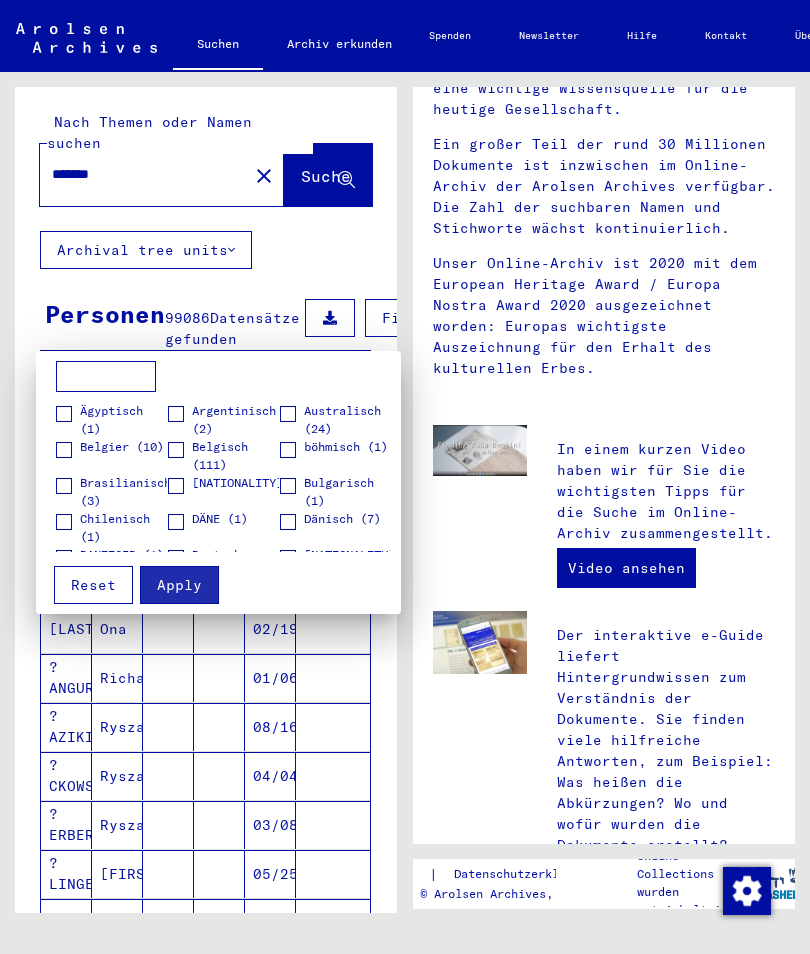 click at bounding box center (106, 377) 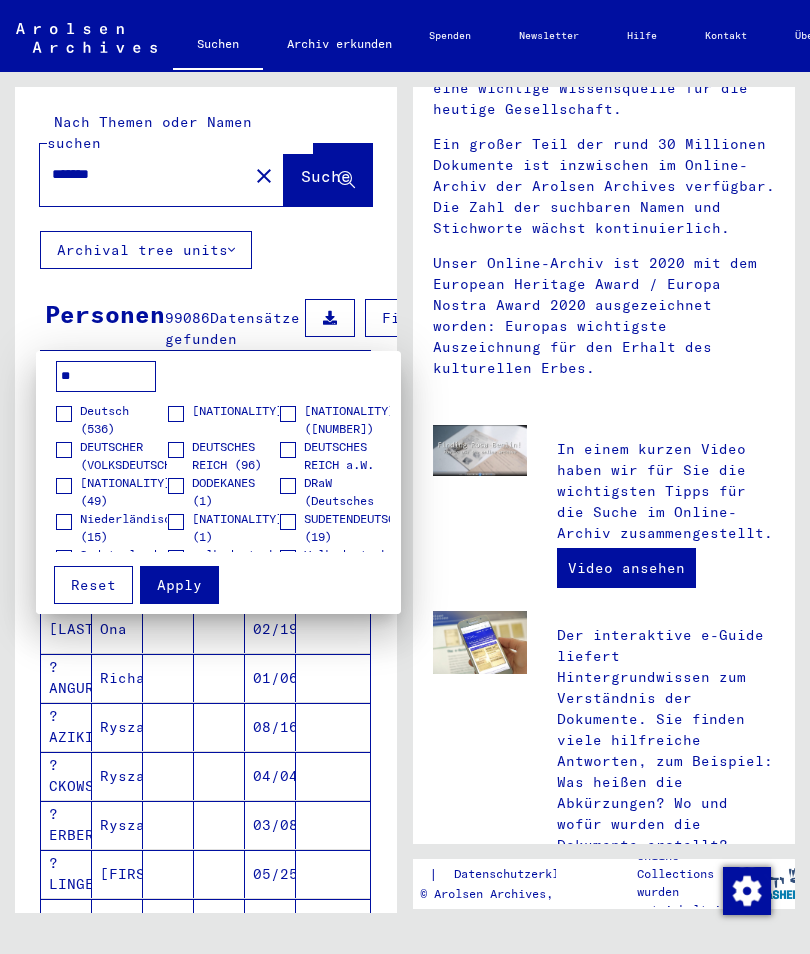 type on "**" 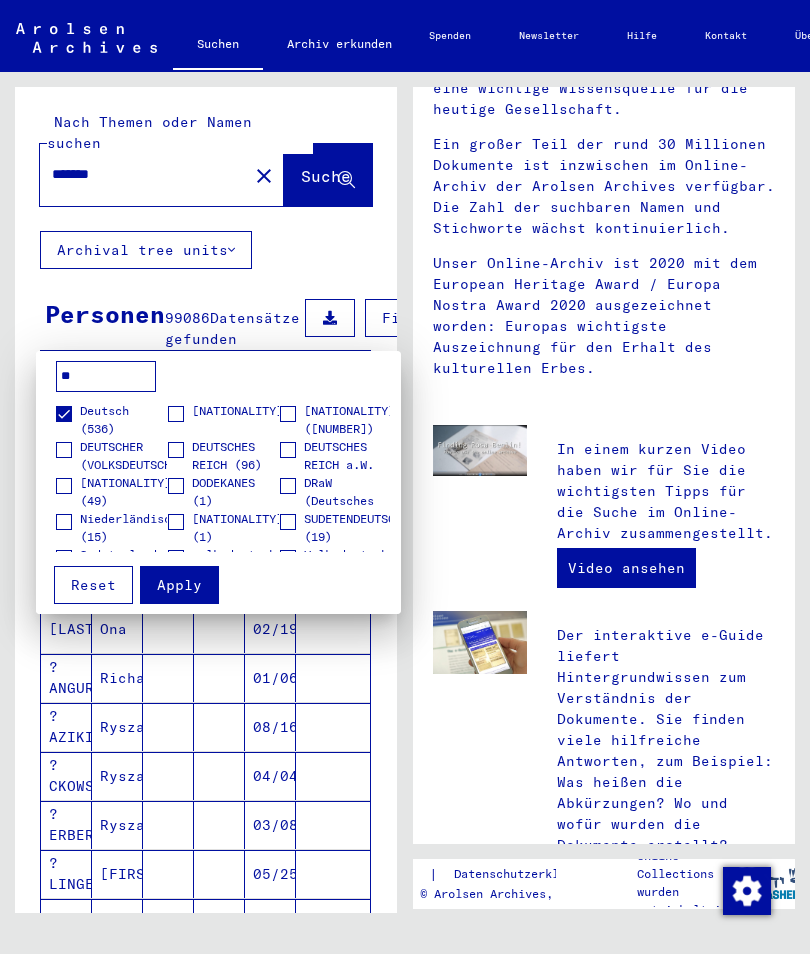 click on "Apply" at bounding box center [179, 585] 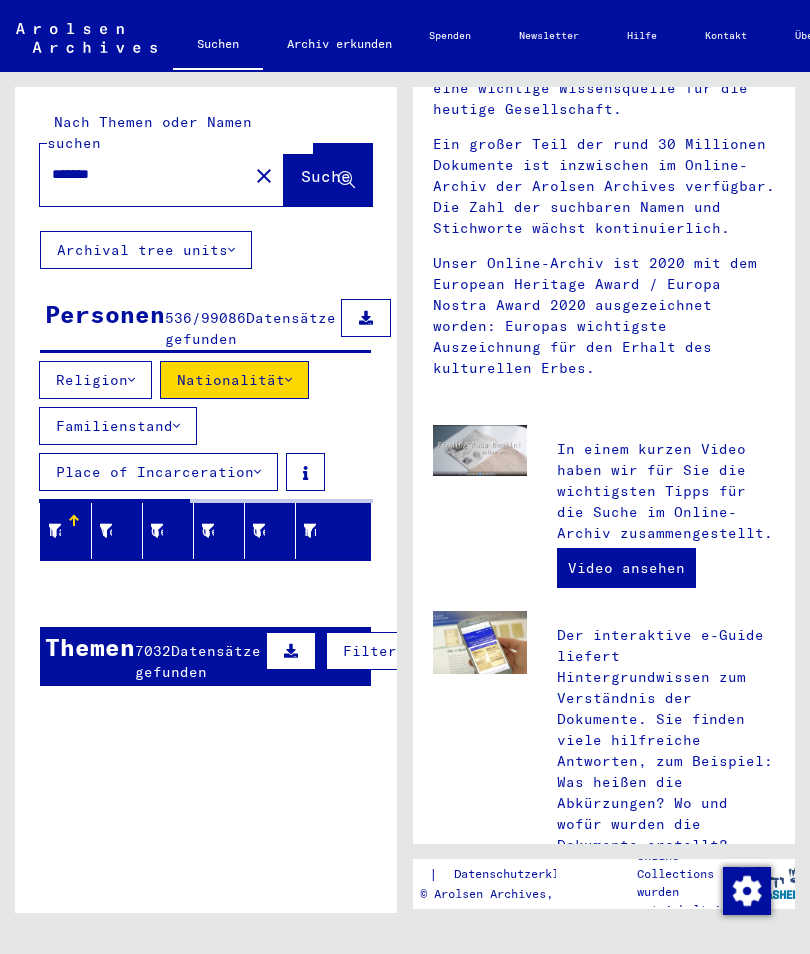 click on "Familienstand" at bounding box center (118, 426) 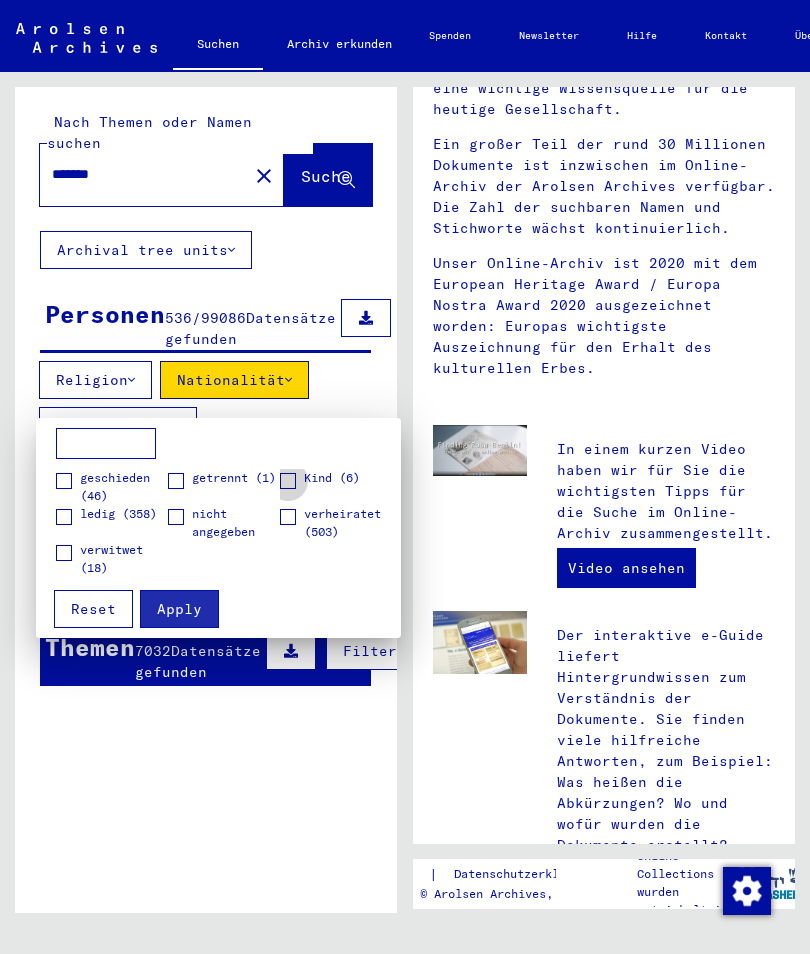 click at bounding box center (288, 481) 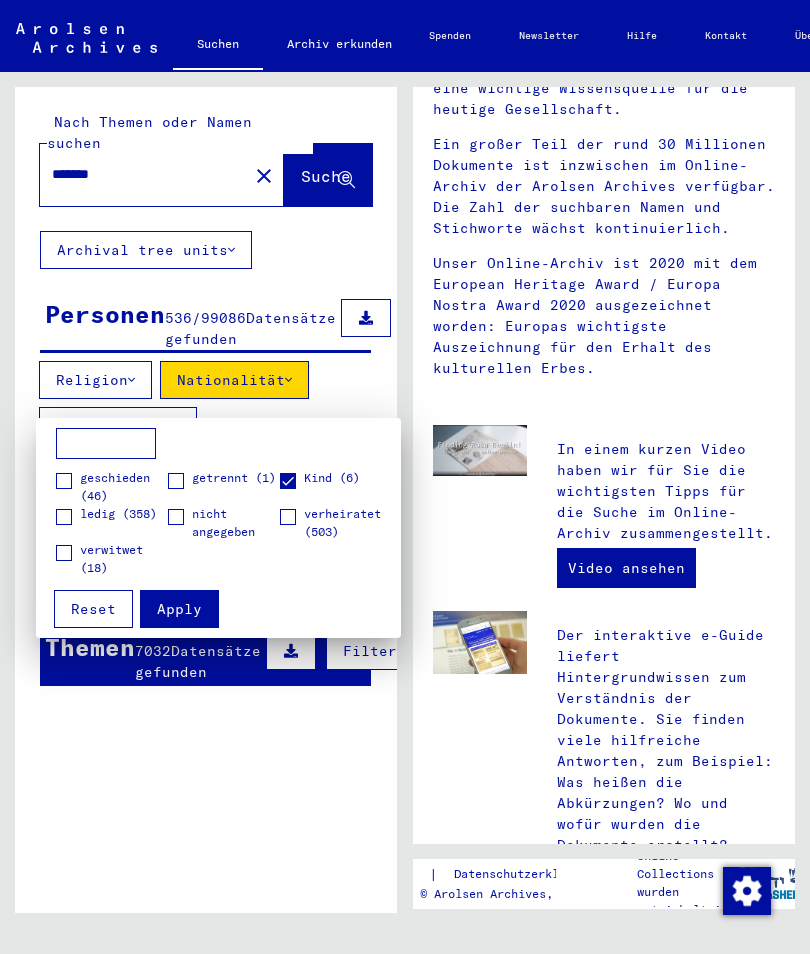 click on "verheiratet (503)" at bounding box center [347, 523] 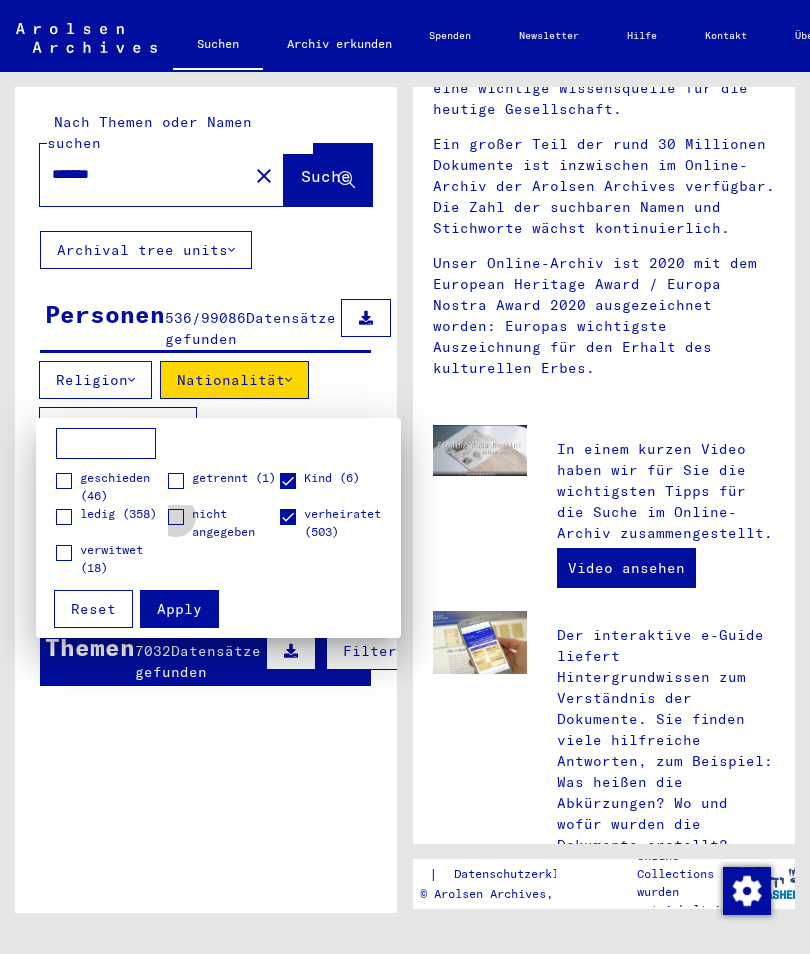 click at bounding box center [176, 517] 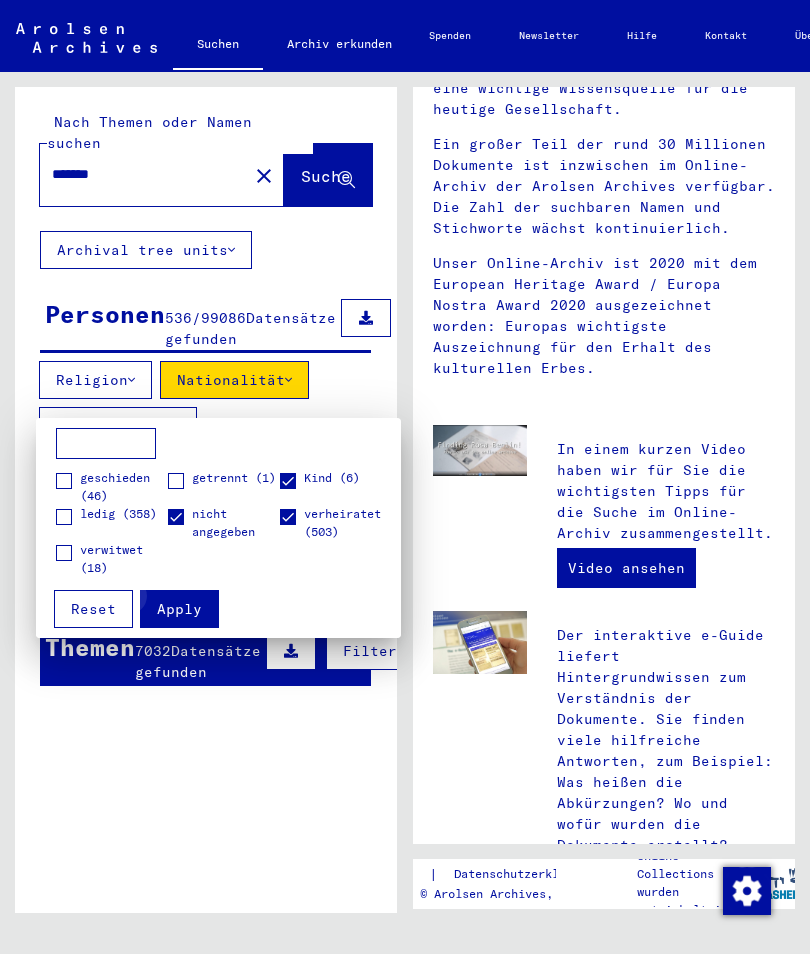 click on "Apply" at bounding box center (179, 609) 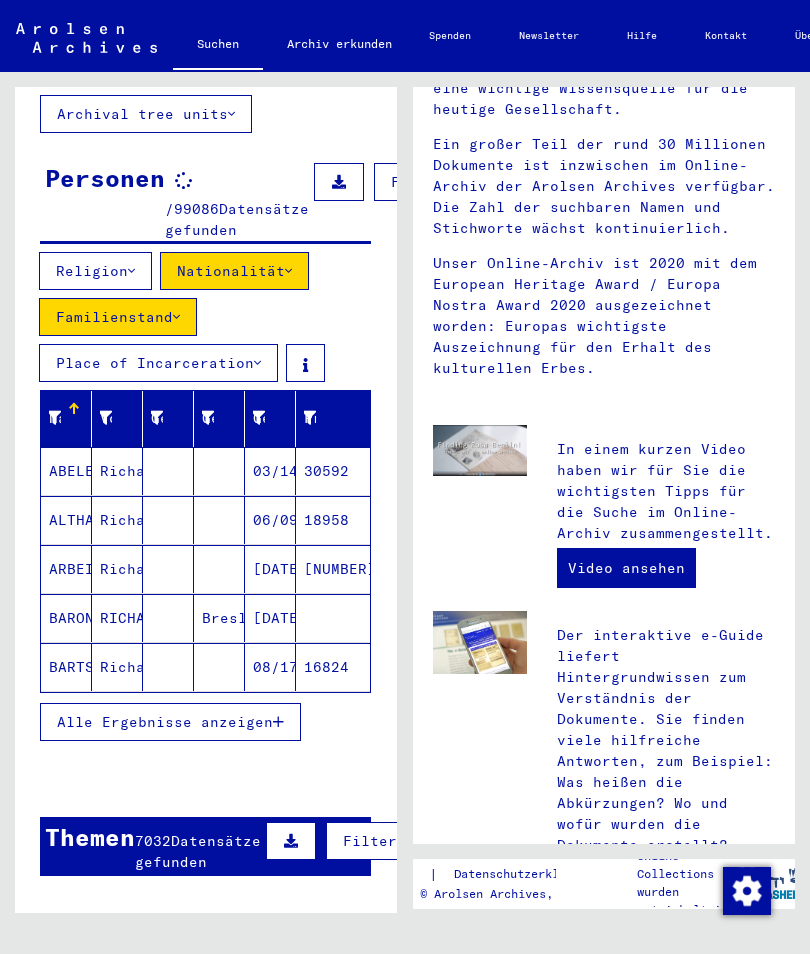scroll, scrollTop: 139, scrollLeft: 0, axis: vertical 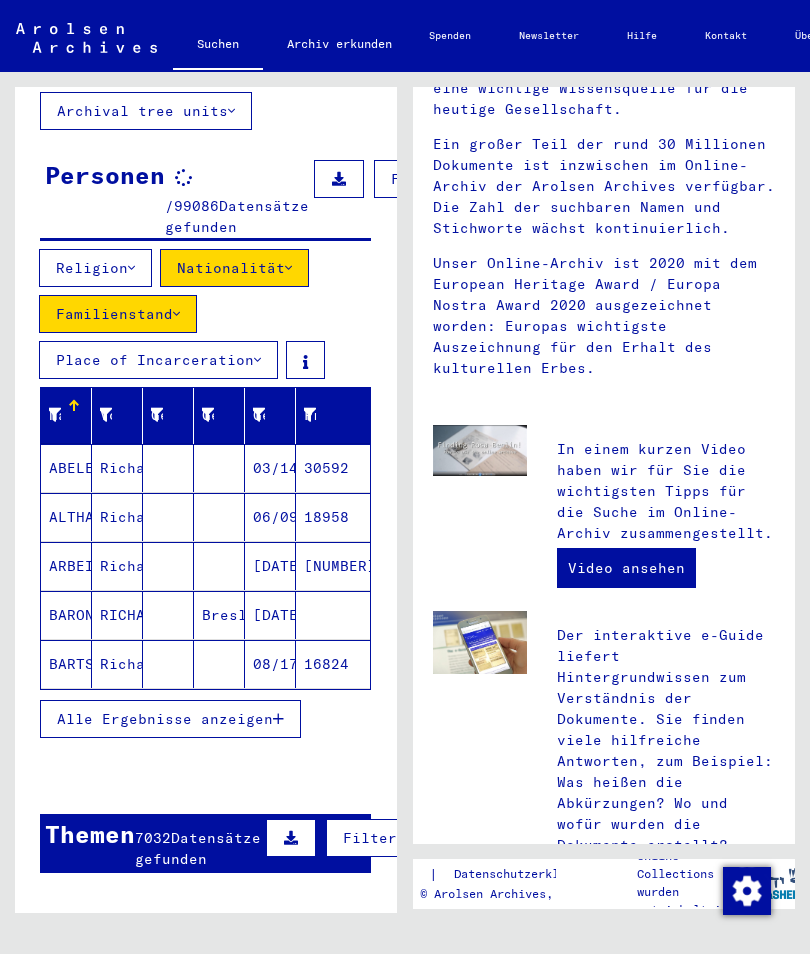 click on "Alle Ergebnisse anzeigen" at bounding box center [165, 719] 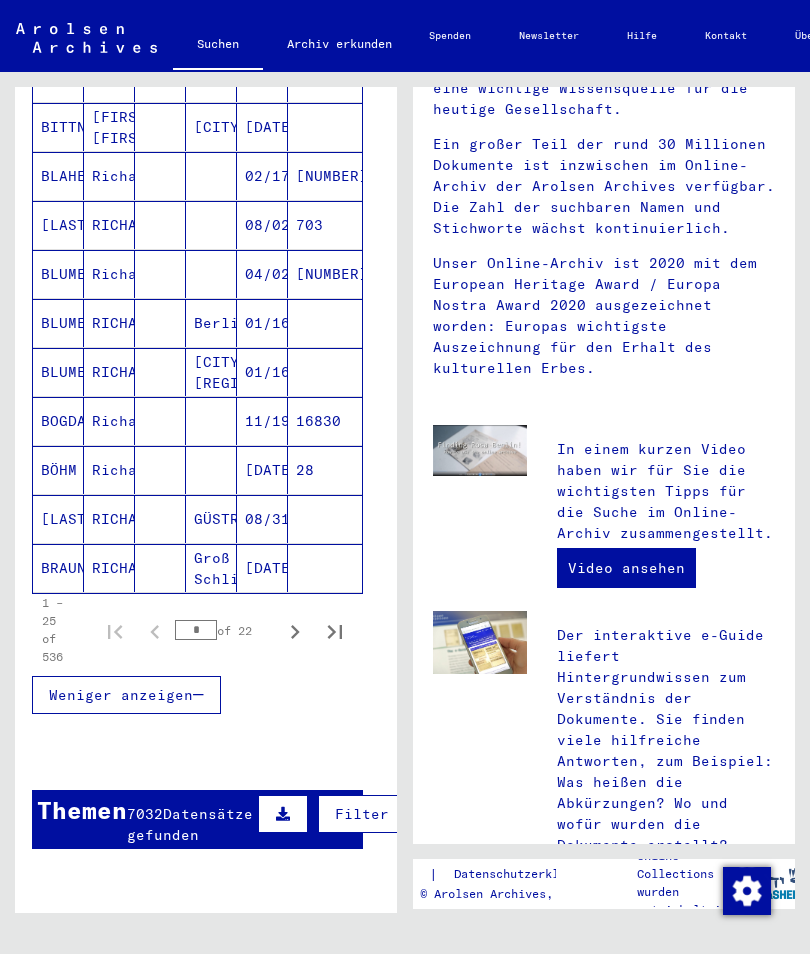 scroll, scrollTop: 1217, scrollLeft: 8, axis: both 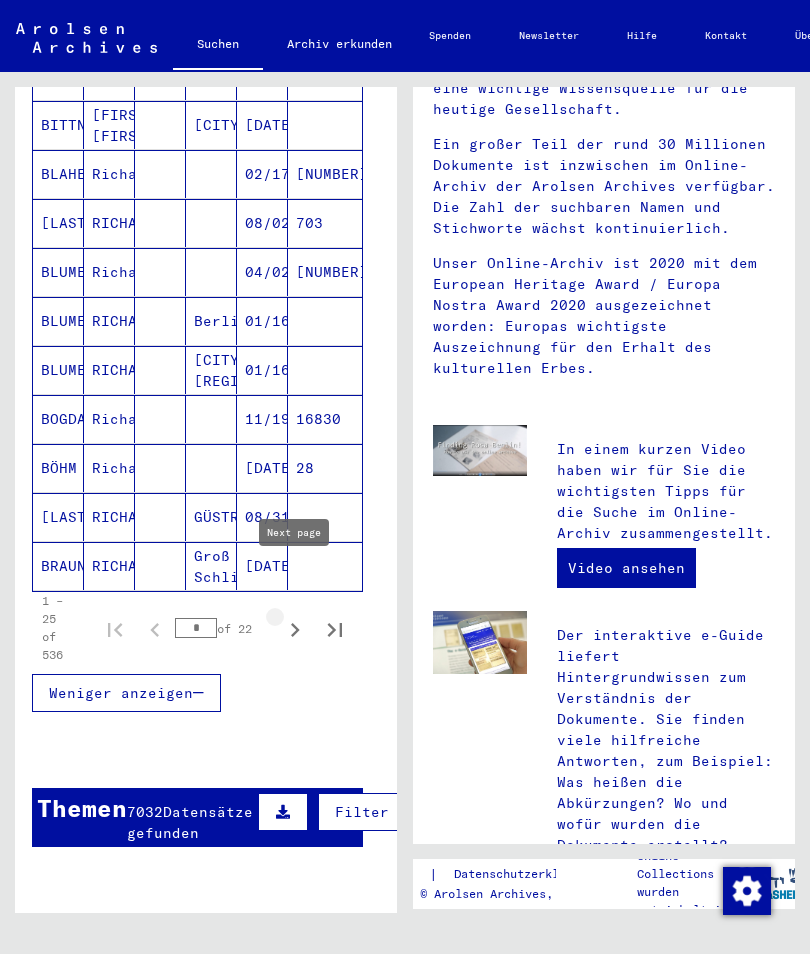 click 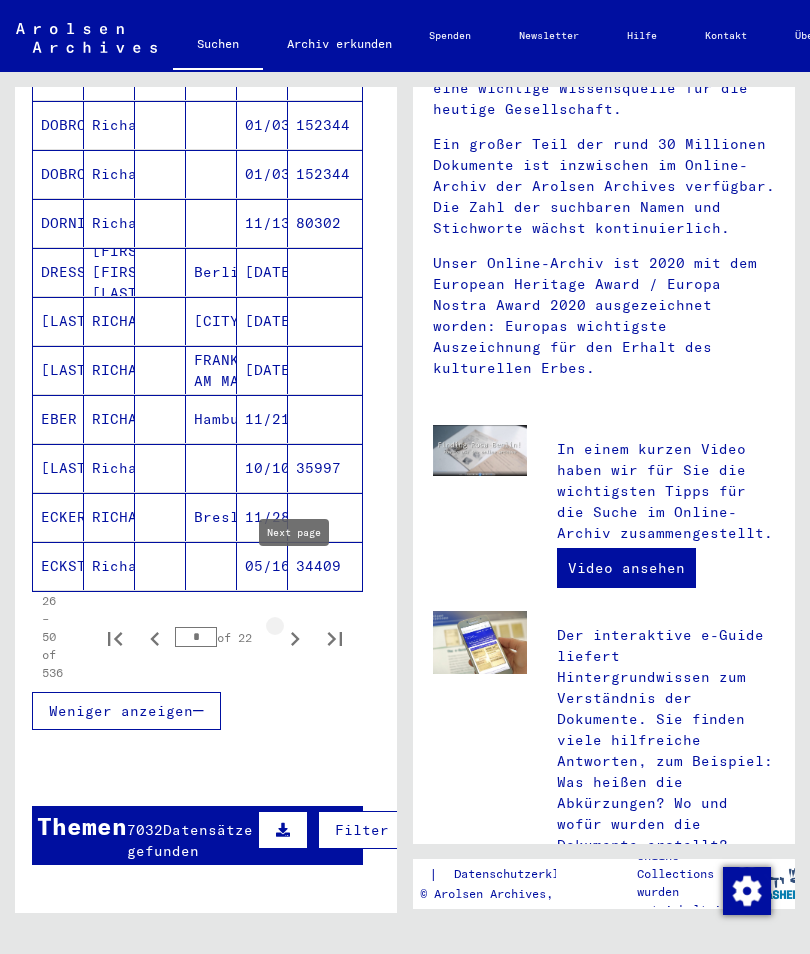 click 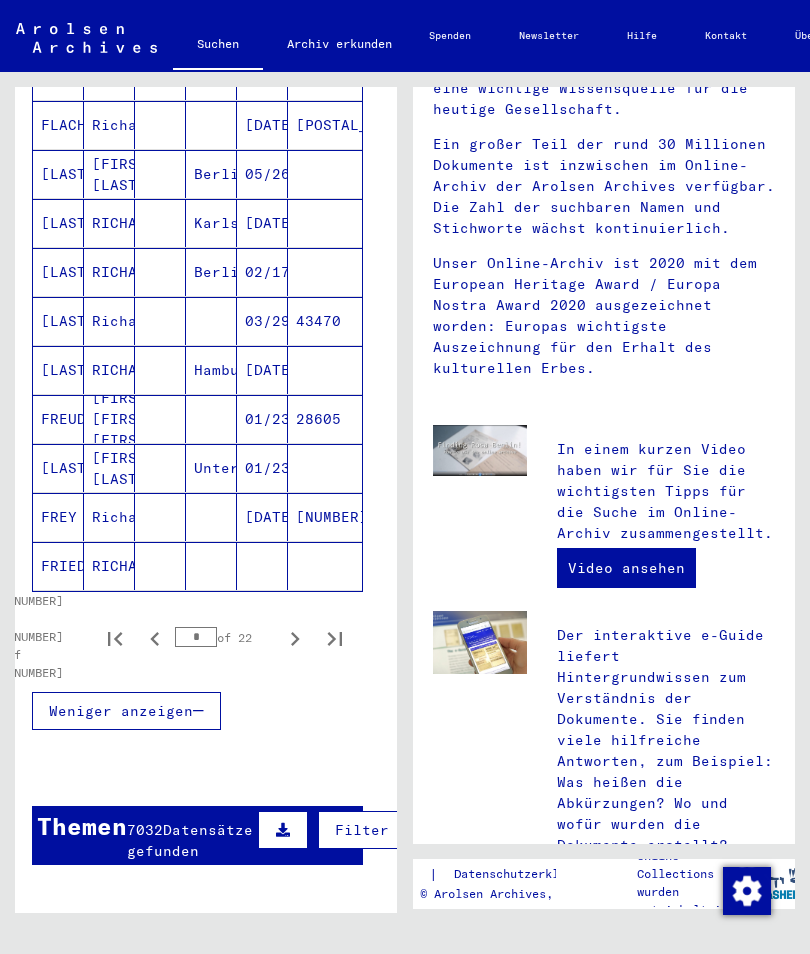 click 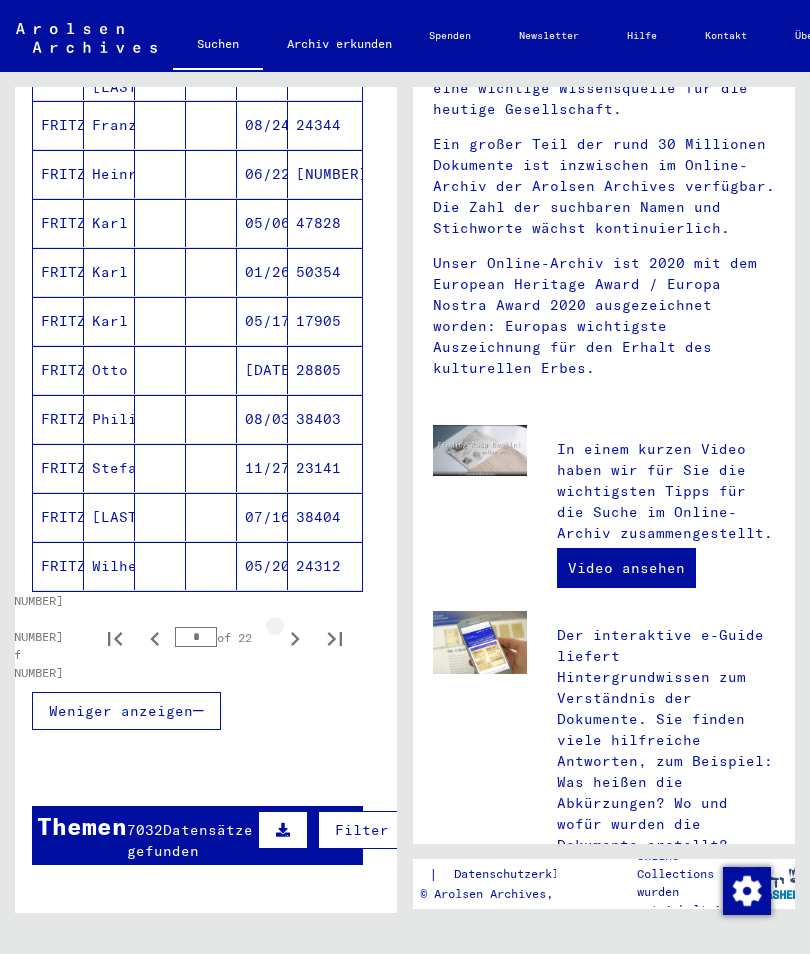 click 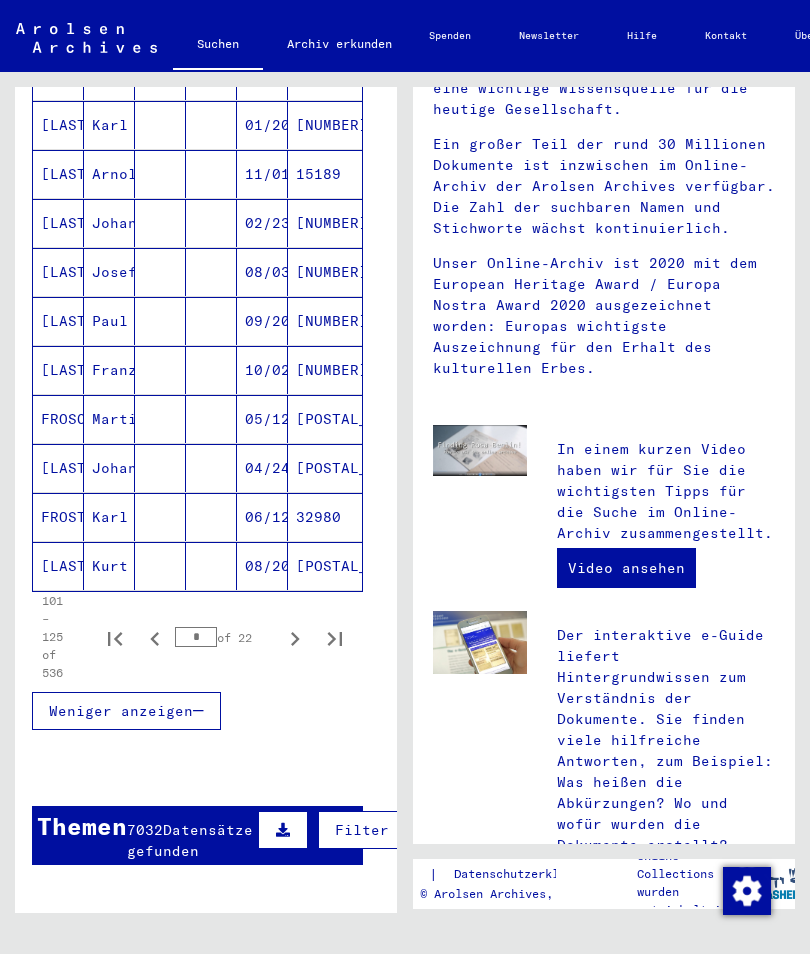 click 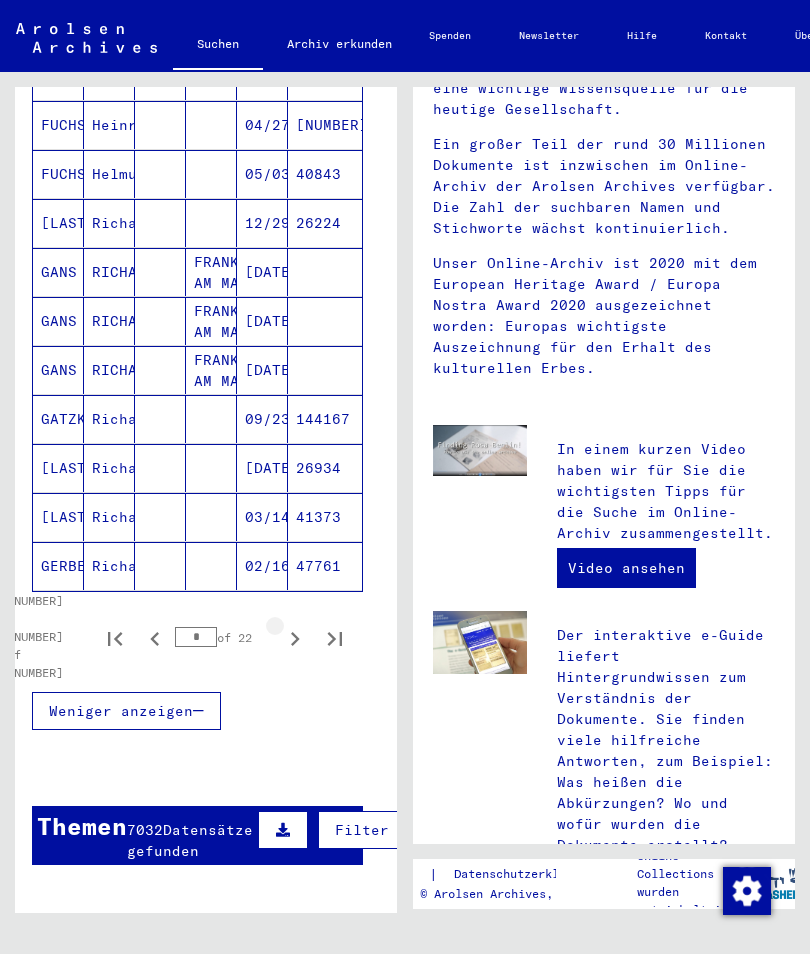 click at bounding box center (295, 637) 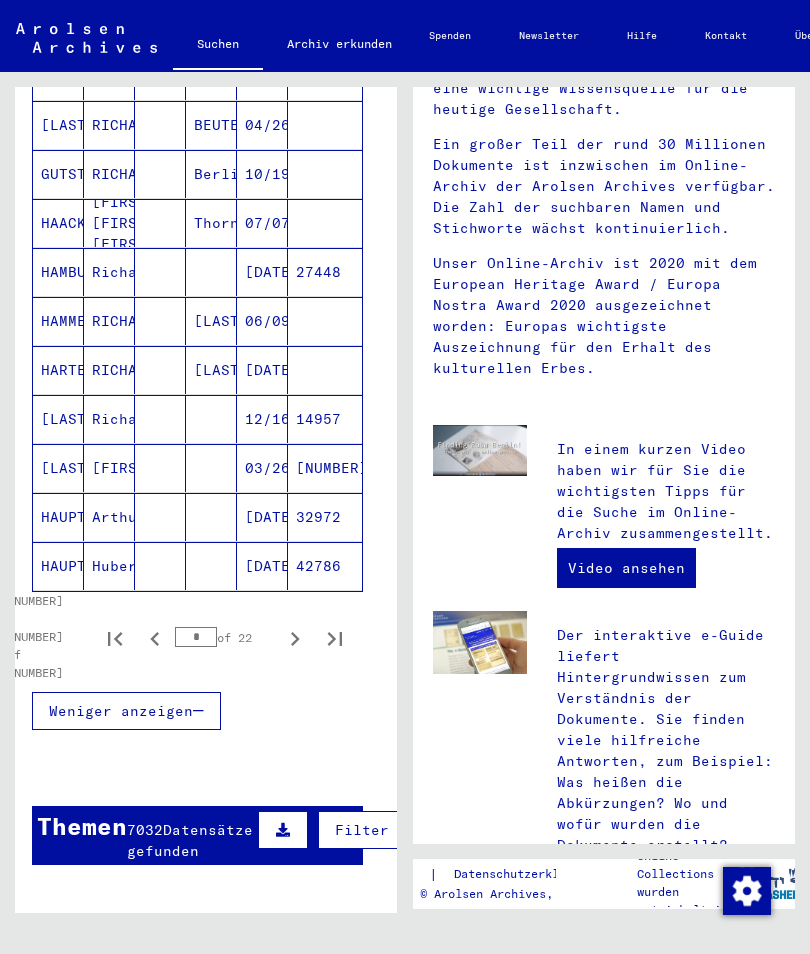 click at bounding box center (295, 637) 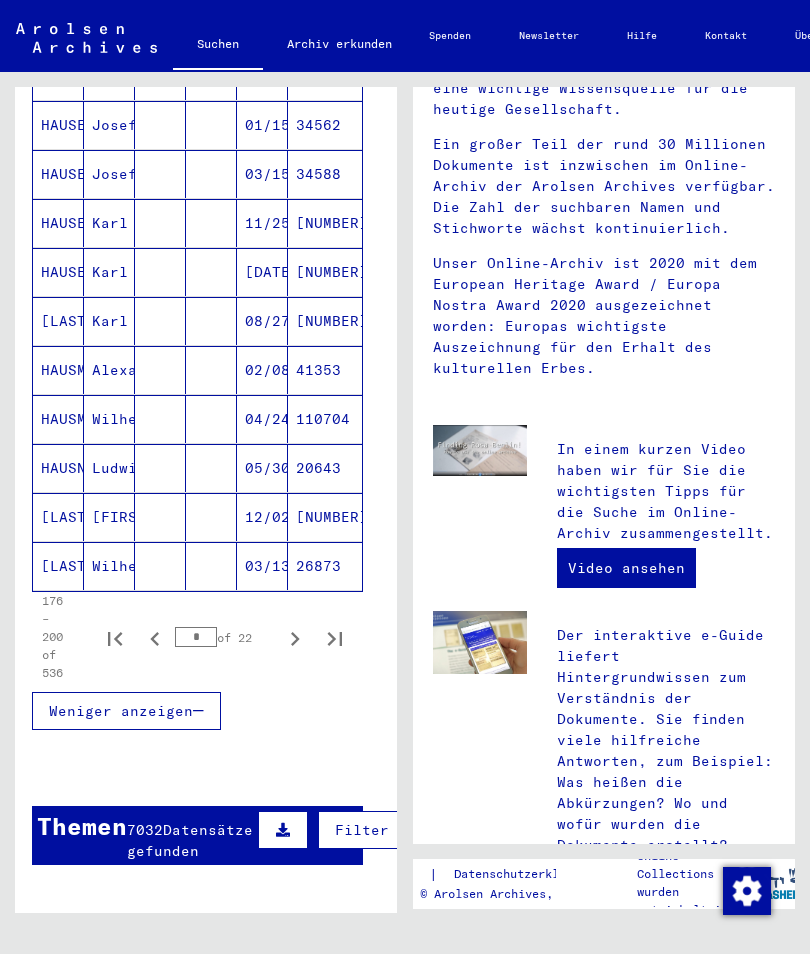 click 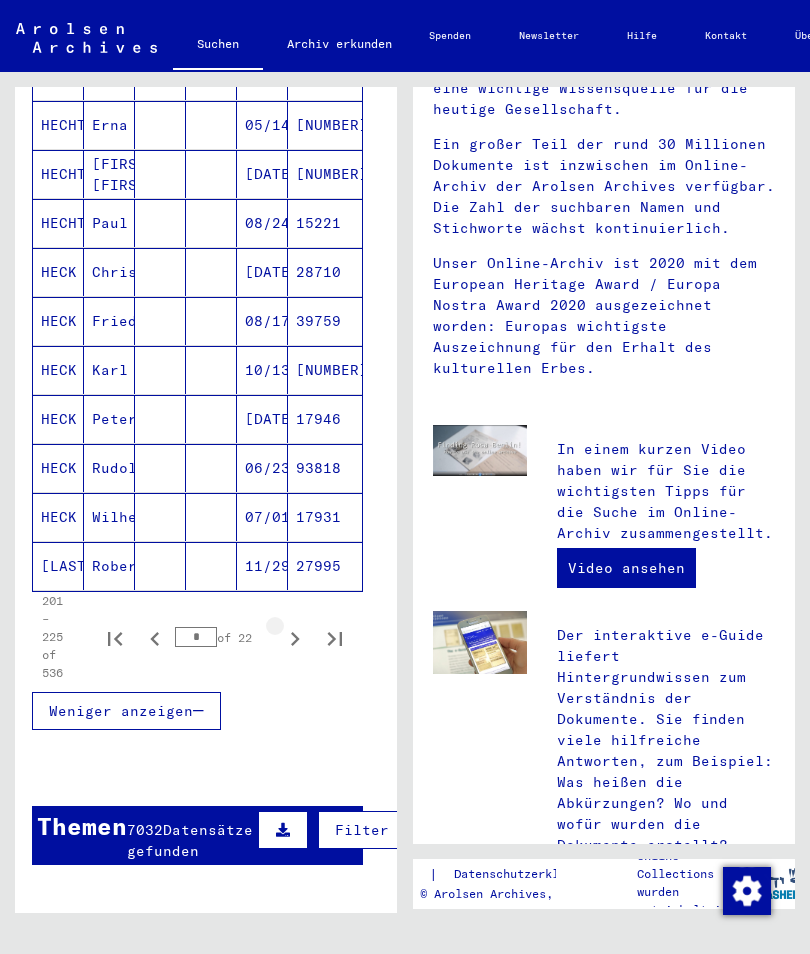 click 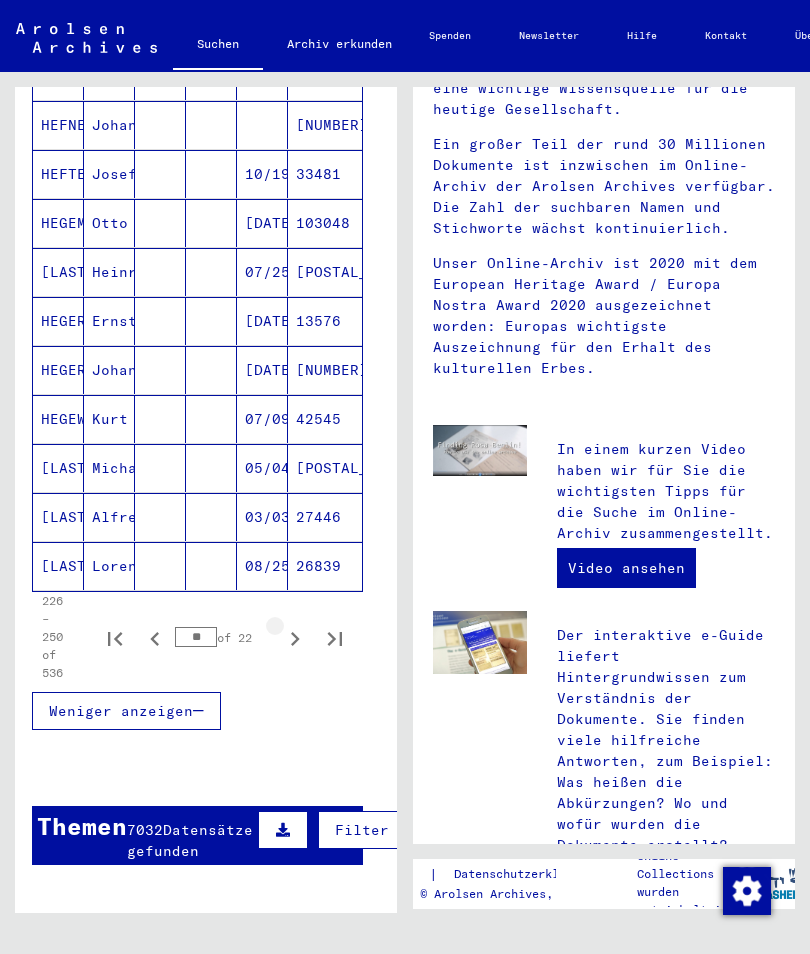 click at bounding box center (295, 637) 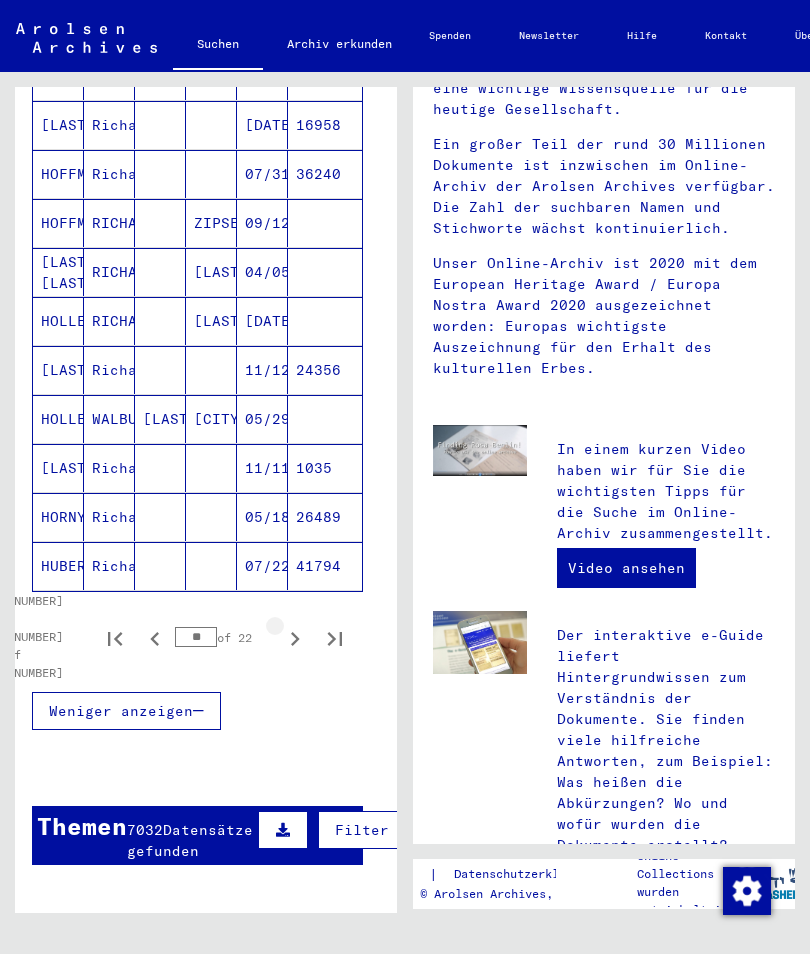 click at bounding box center [295, 637] 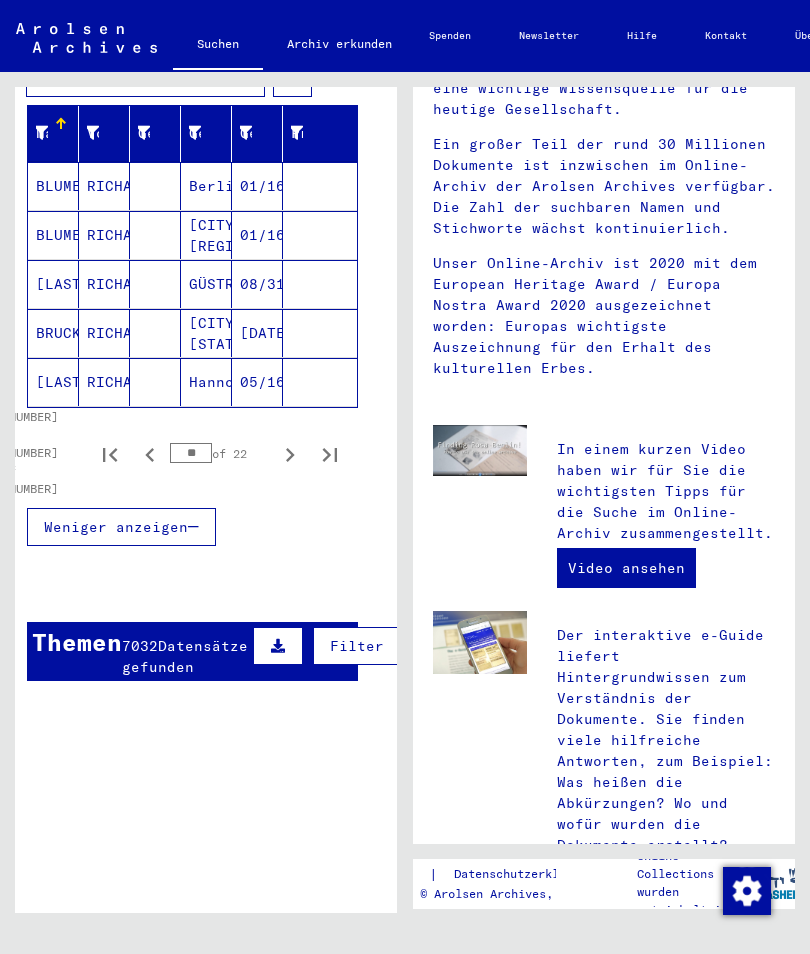scroll, scrollTop: 411, scrollLeft: 13, axis: both 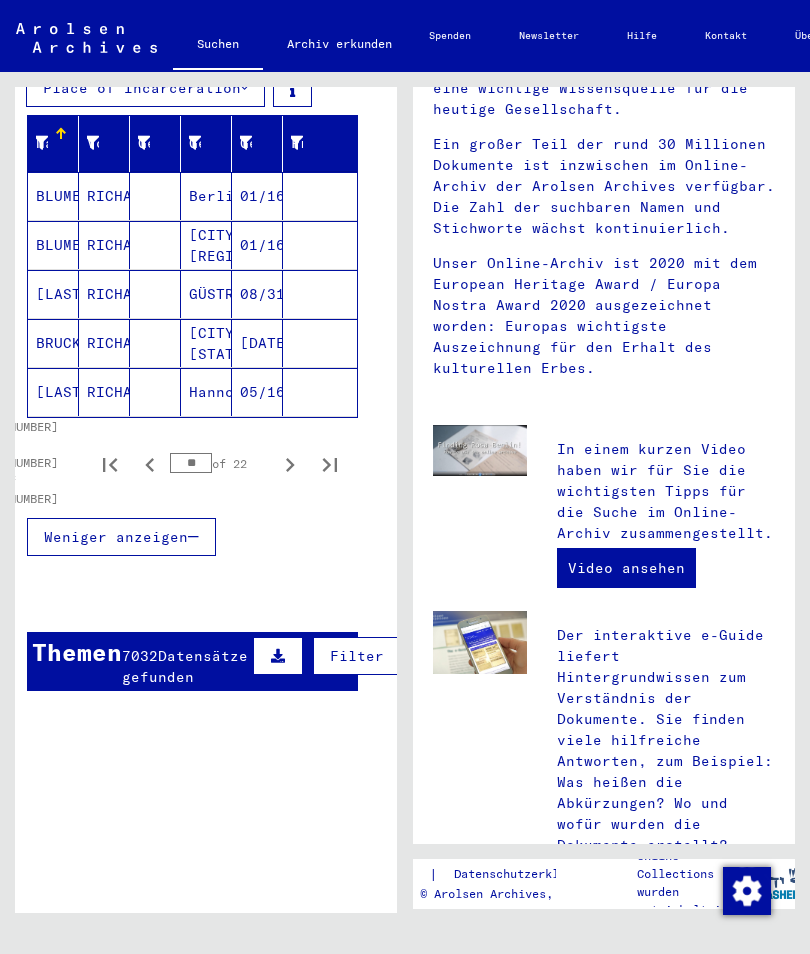 click 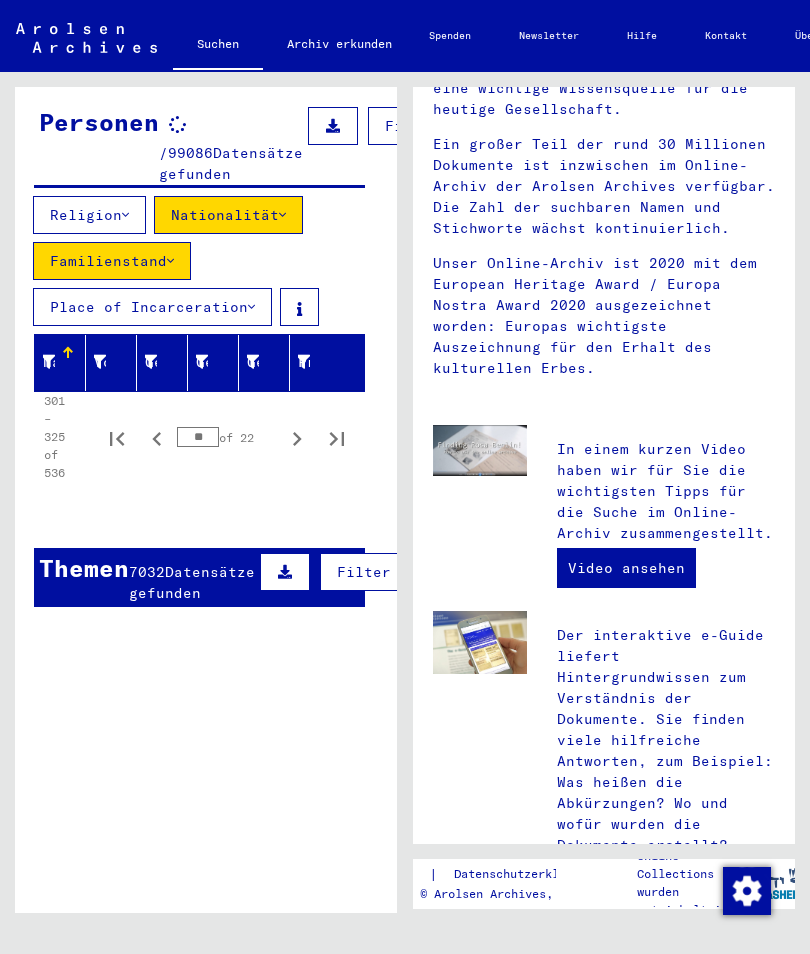 scroll, scrollTop: 193, scrollLeft: 6, axis: both 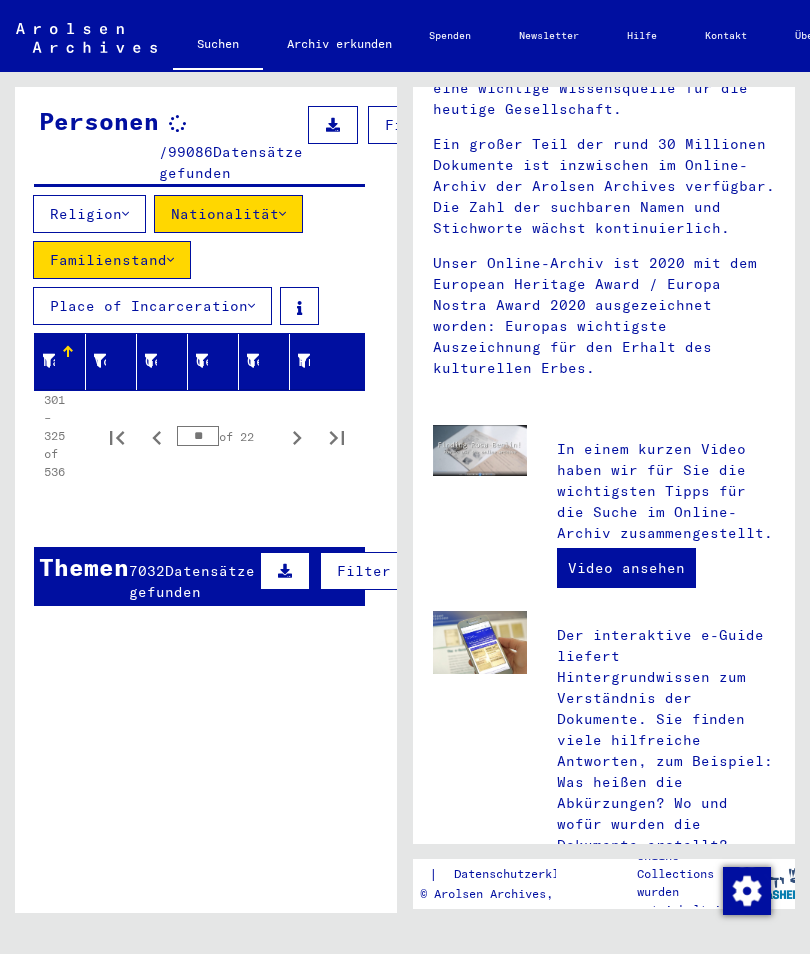 click on "Filter" at bounding box center [364, 571] 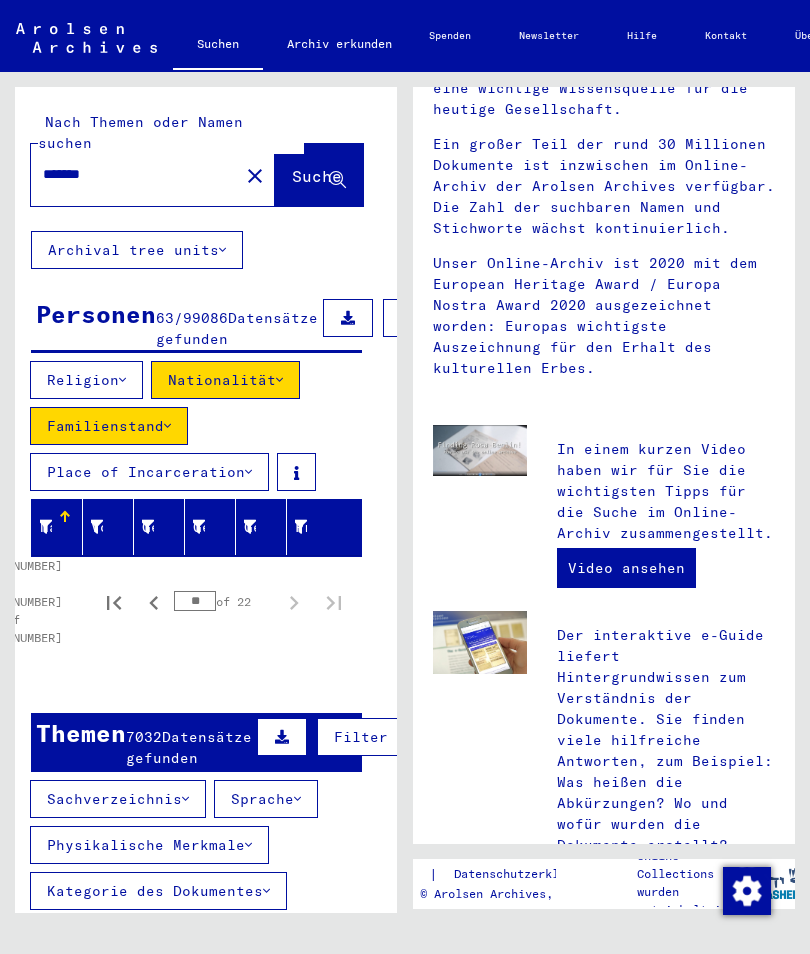 scroll, scrollTop: 0, scrollLeft: 9, axis: horizontal 